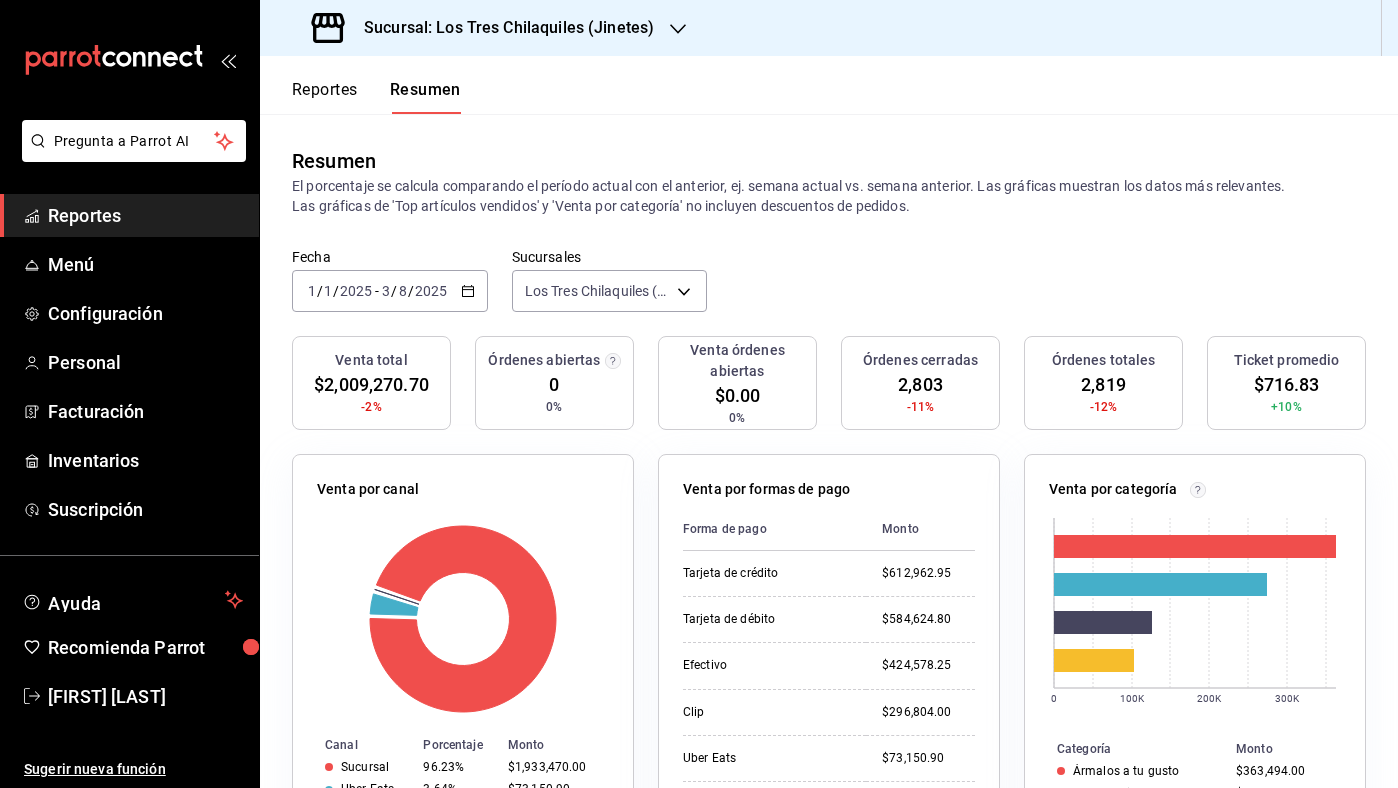scroll, scrollTop: 0, scrollLeft: 0, axis: both 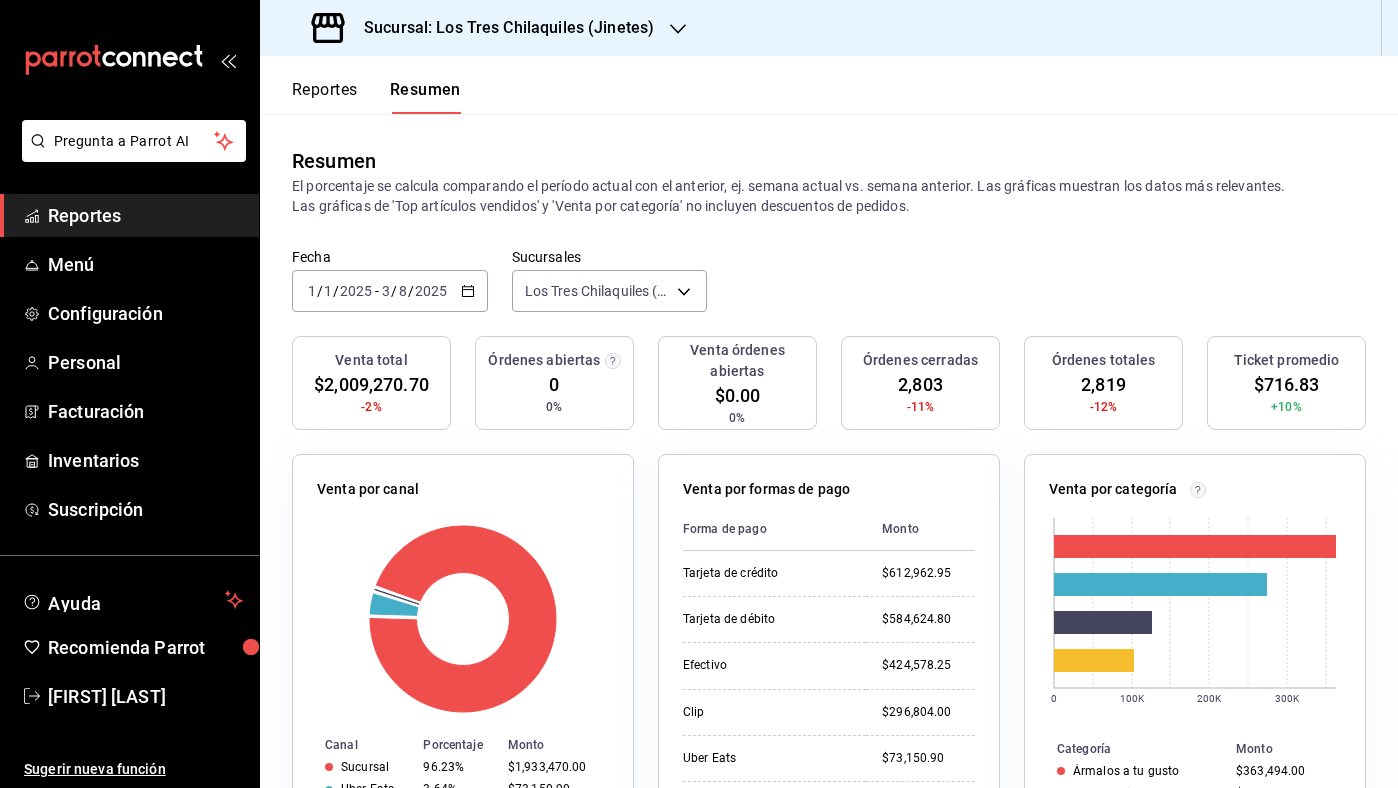 click on "[DATE] [DATE] - [DATE] [DATE]" at bounding box center [390, 291] 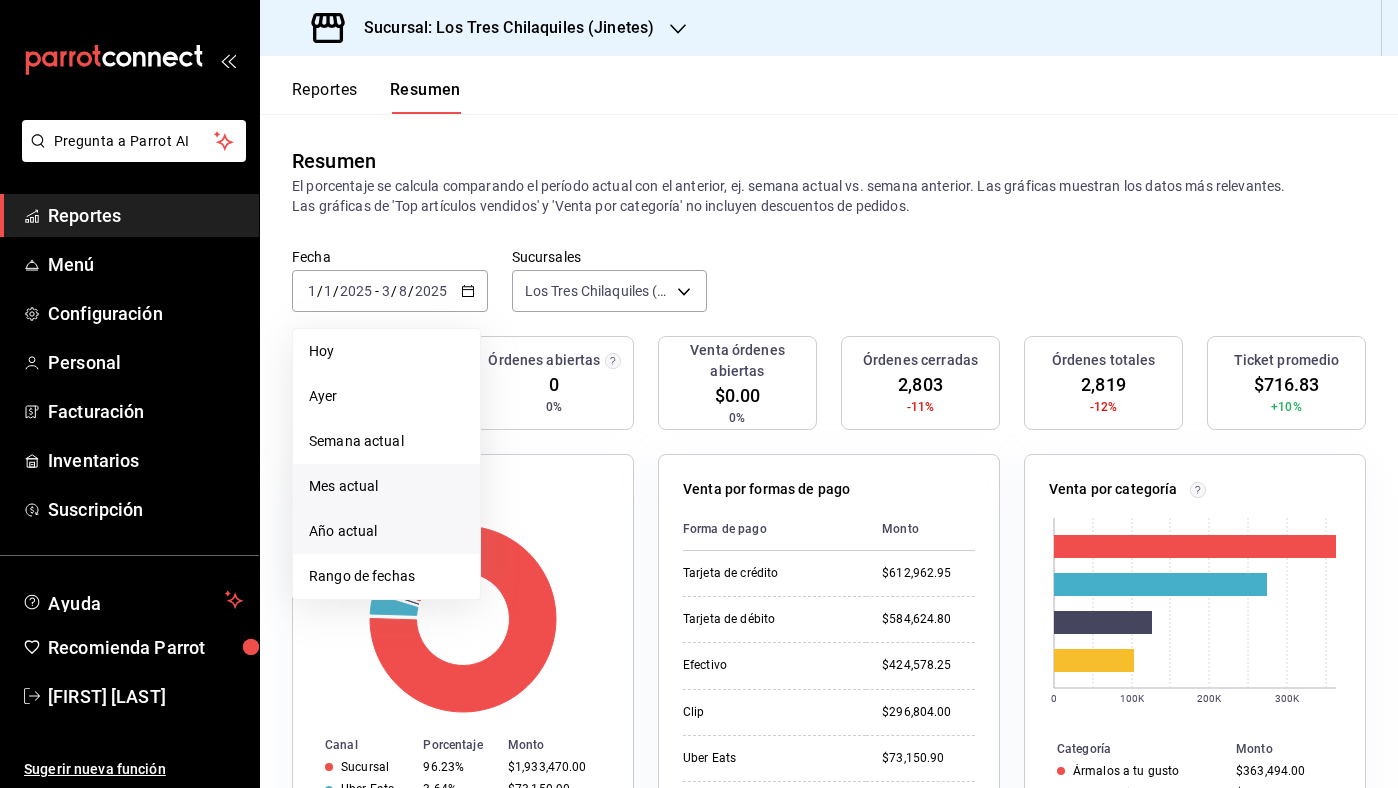 click on "Mes actual" at bounding box center (386, 486) 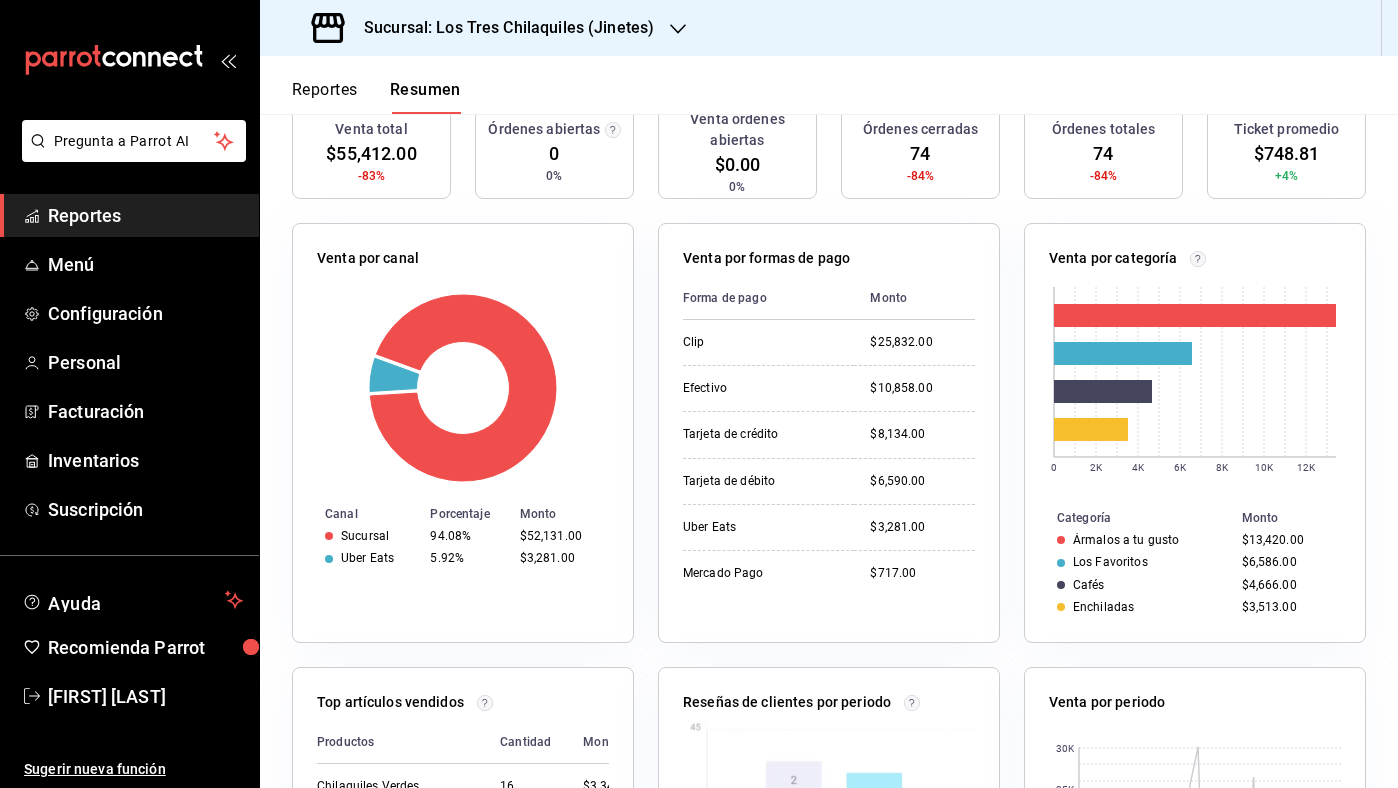 scroll, scrollTop: 0, scrollLeft: 0, axis: both 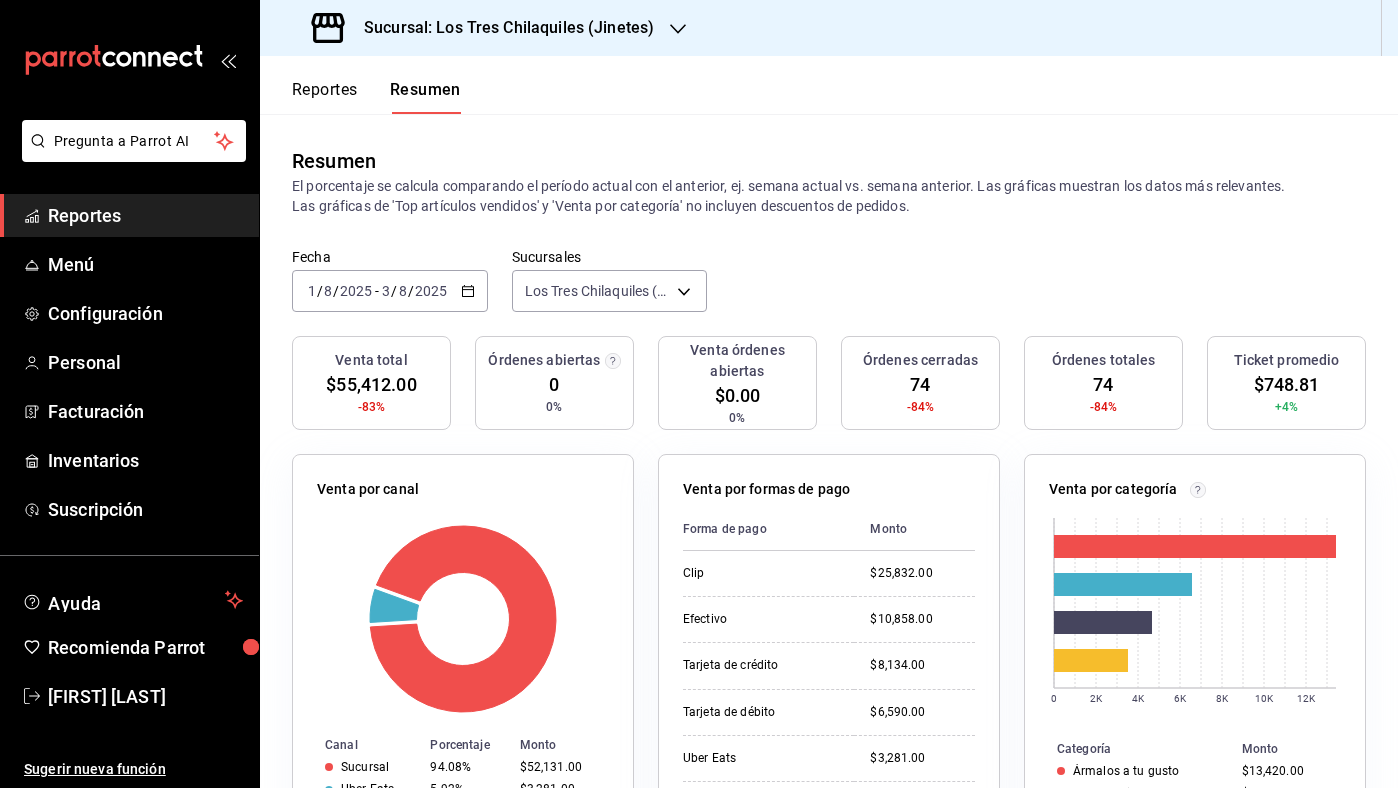click on "[DATE] [DATE] - [DATE] [DATE]" at bounding box center [390, 291] 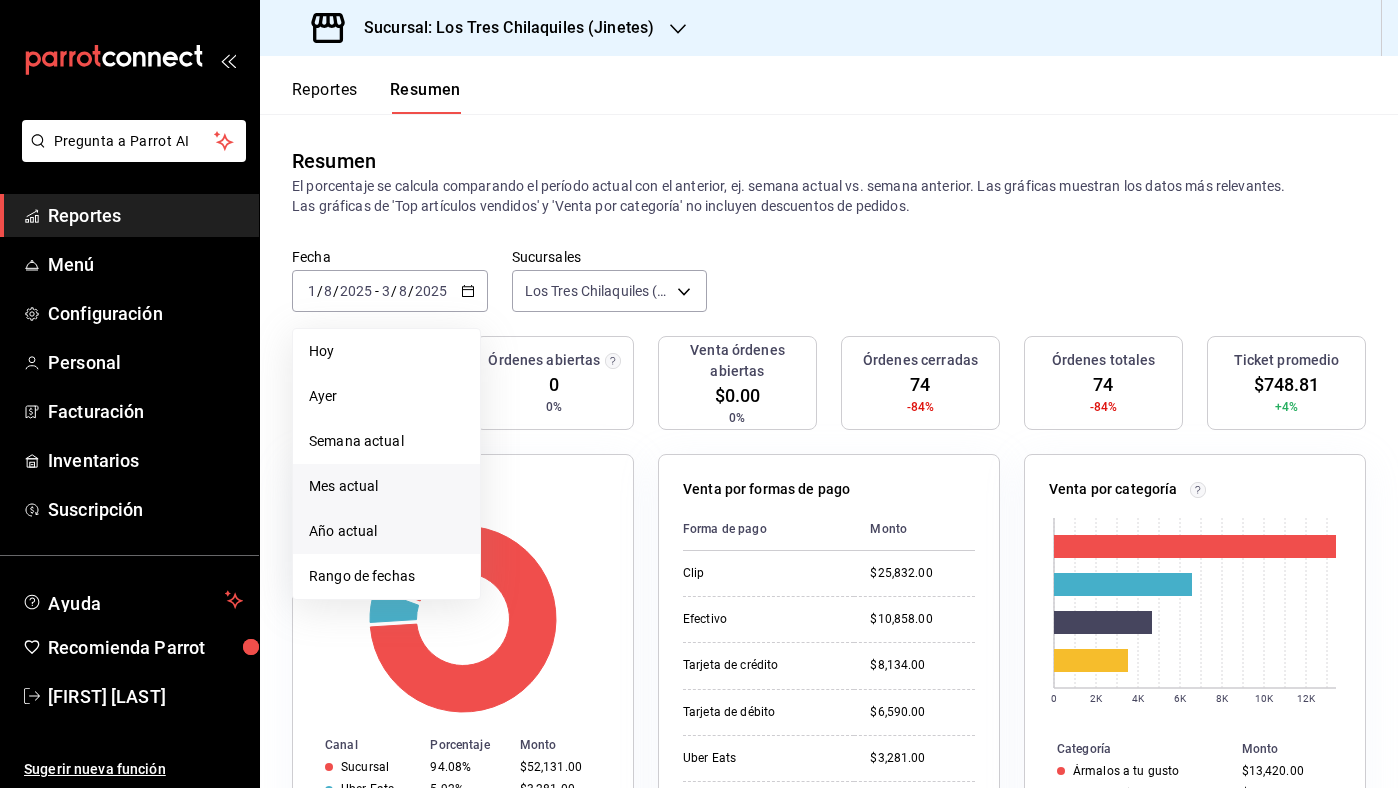 click on "Año actual" at bounding box center [386, 531] 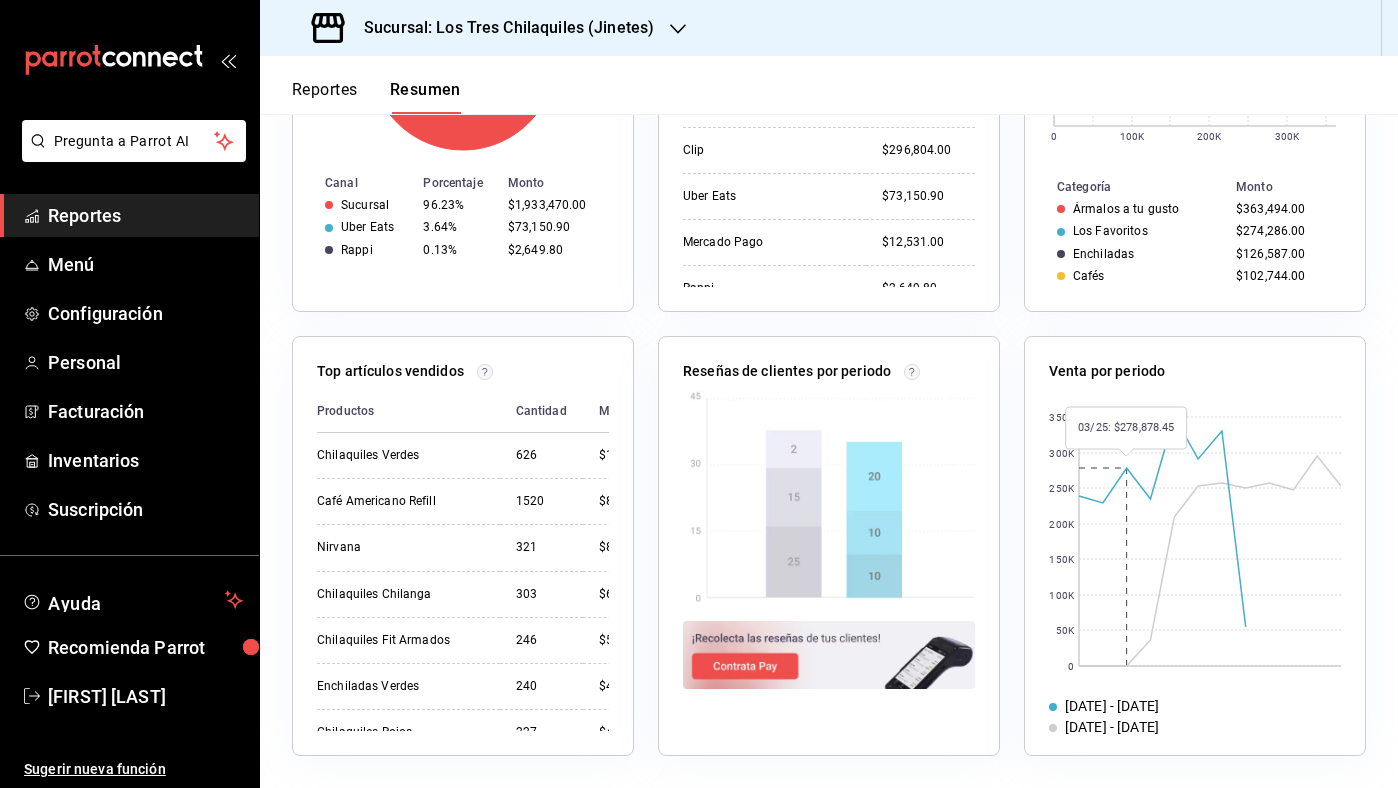 scroll, scrollTop: 0, scrollLeft: 0, axis: both 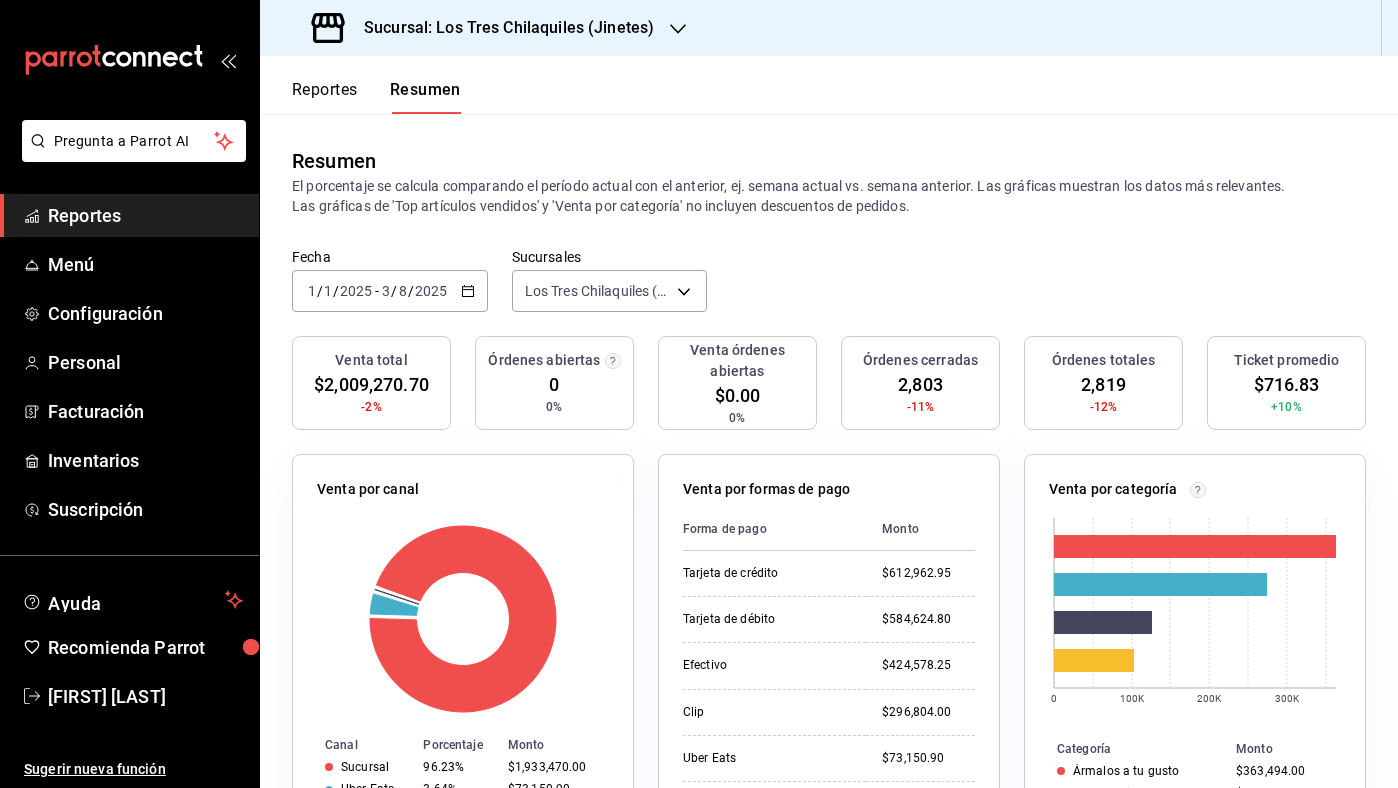 click on "Reportes" at bounding box center [325, 97] 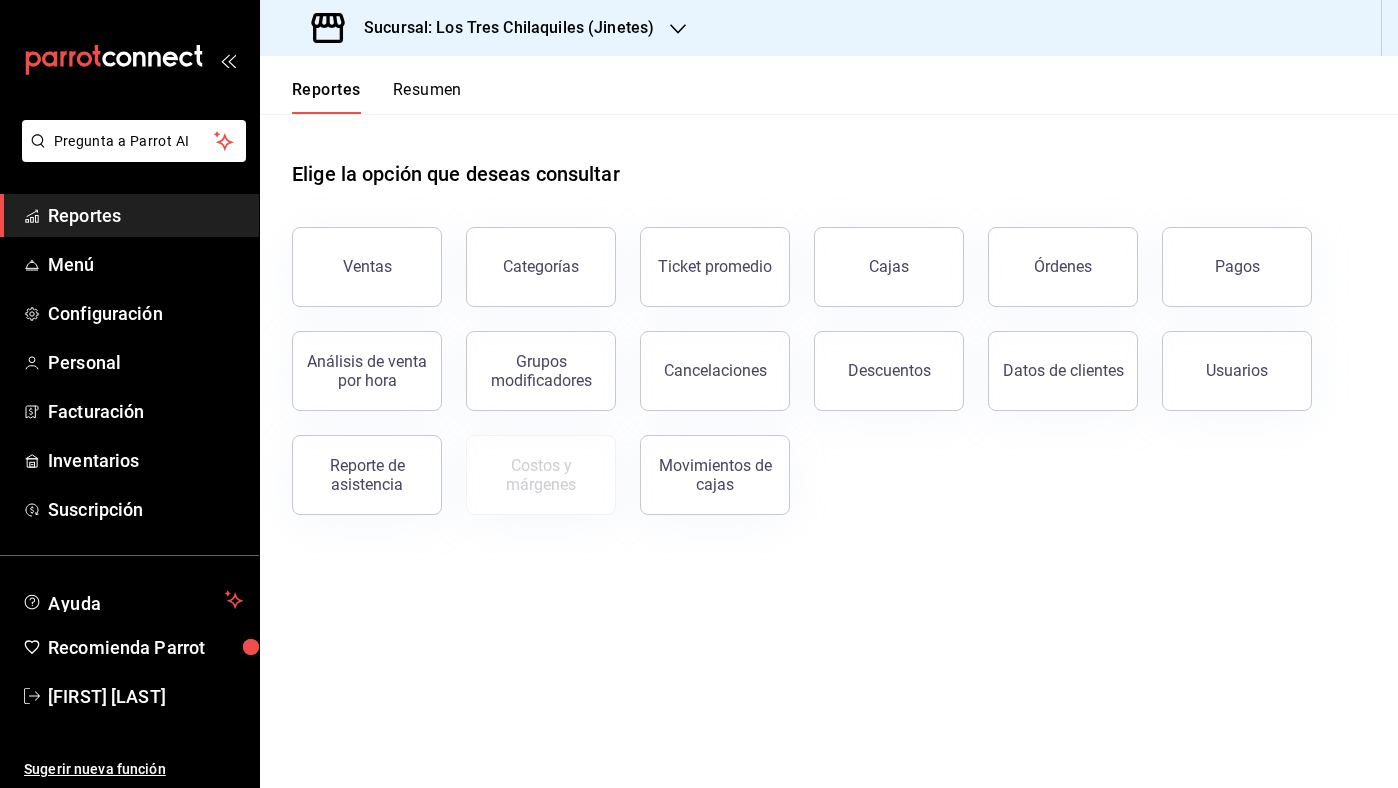 click on "Resumen" at bounding box center (427, 97) 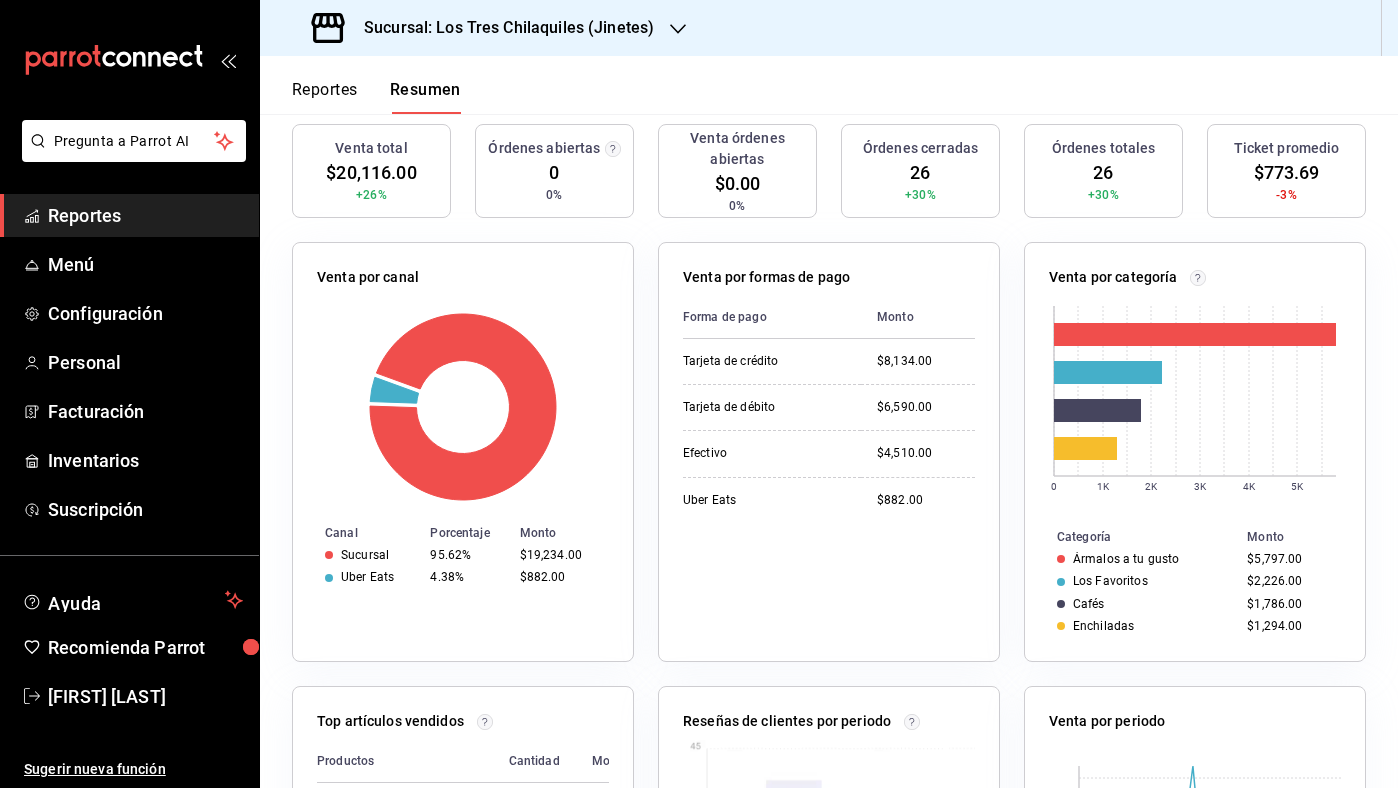scroll, scrollTop: 0, scrollLeft: 0, axis: both 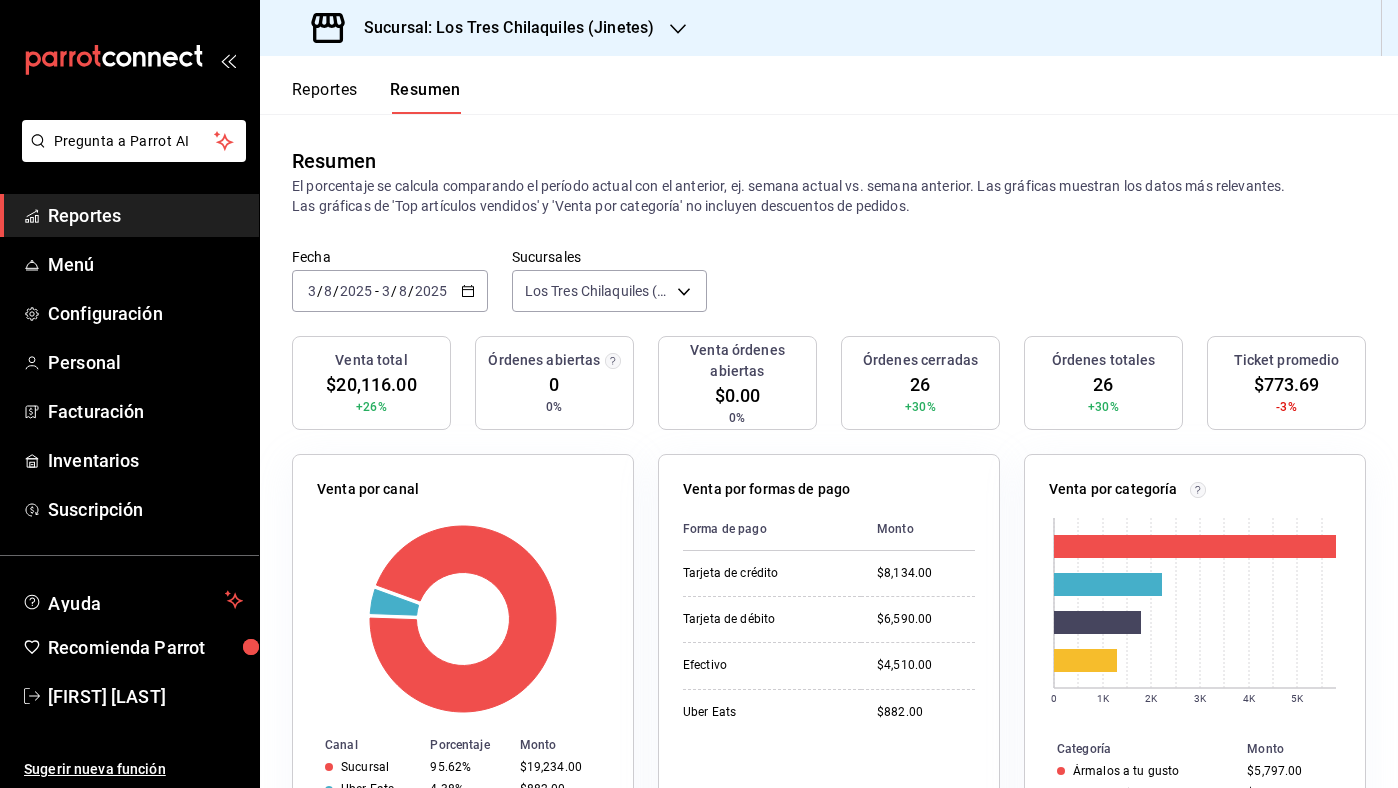 click on "Reportes" at bounding box center [325, 97] 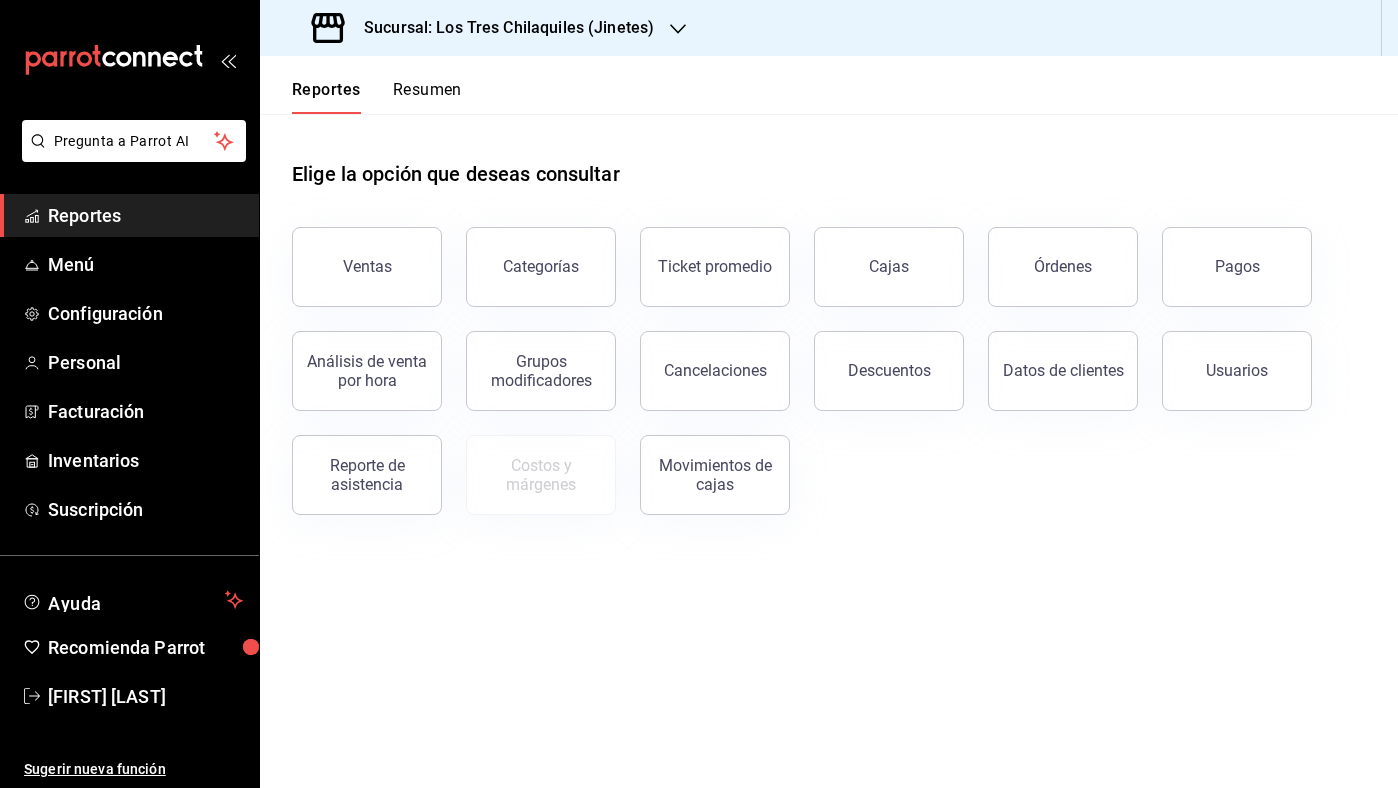 click on "Resumen" at bounding box center (427, 97) 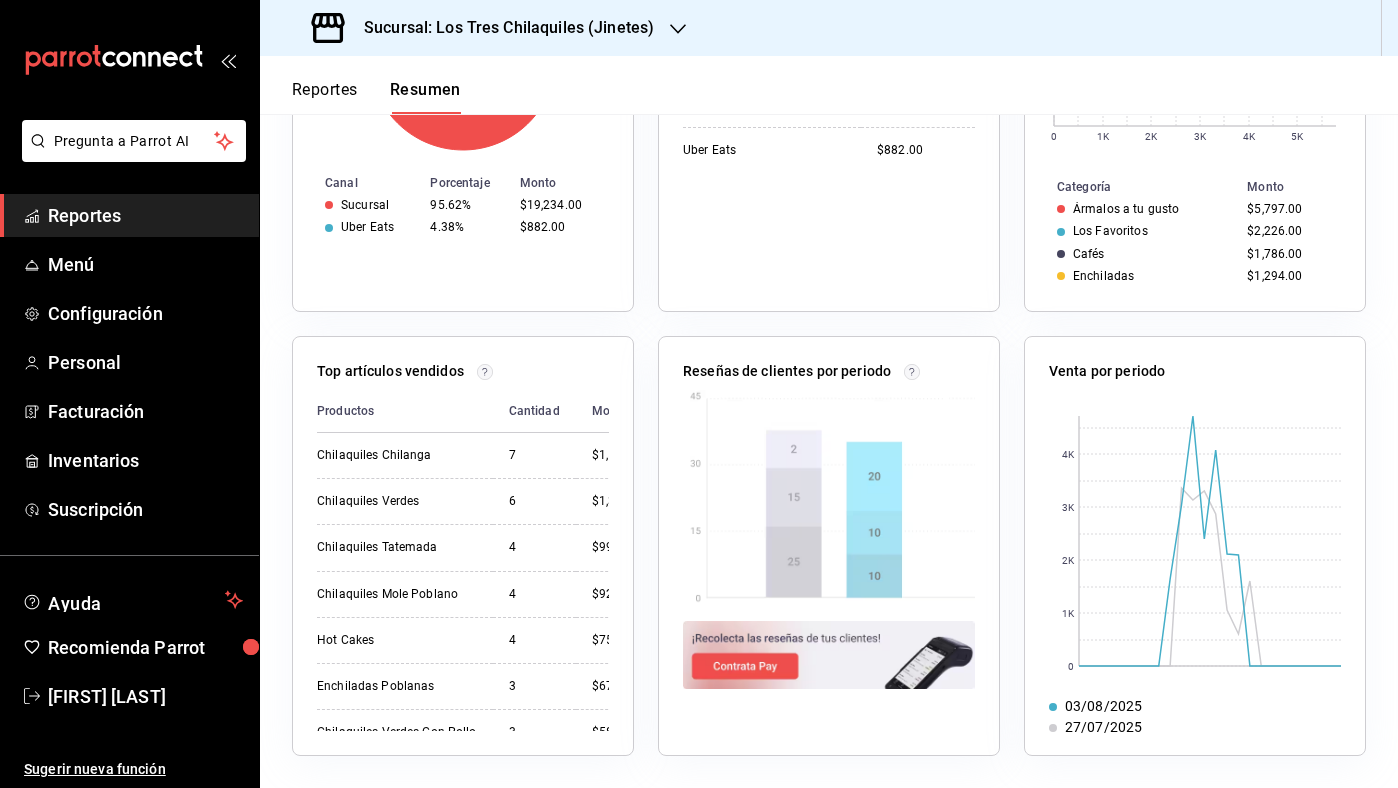 scroll, scrollTop: 0, scrollLeft: 0, axis: both 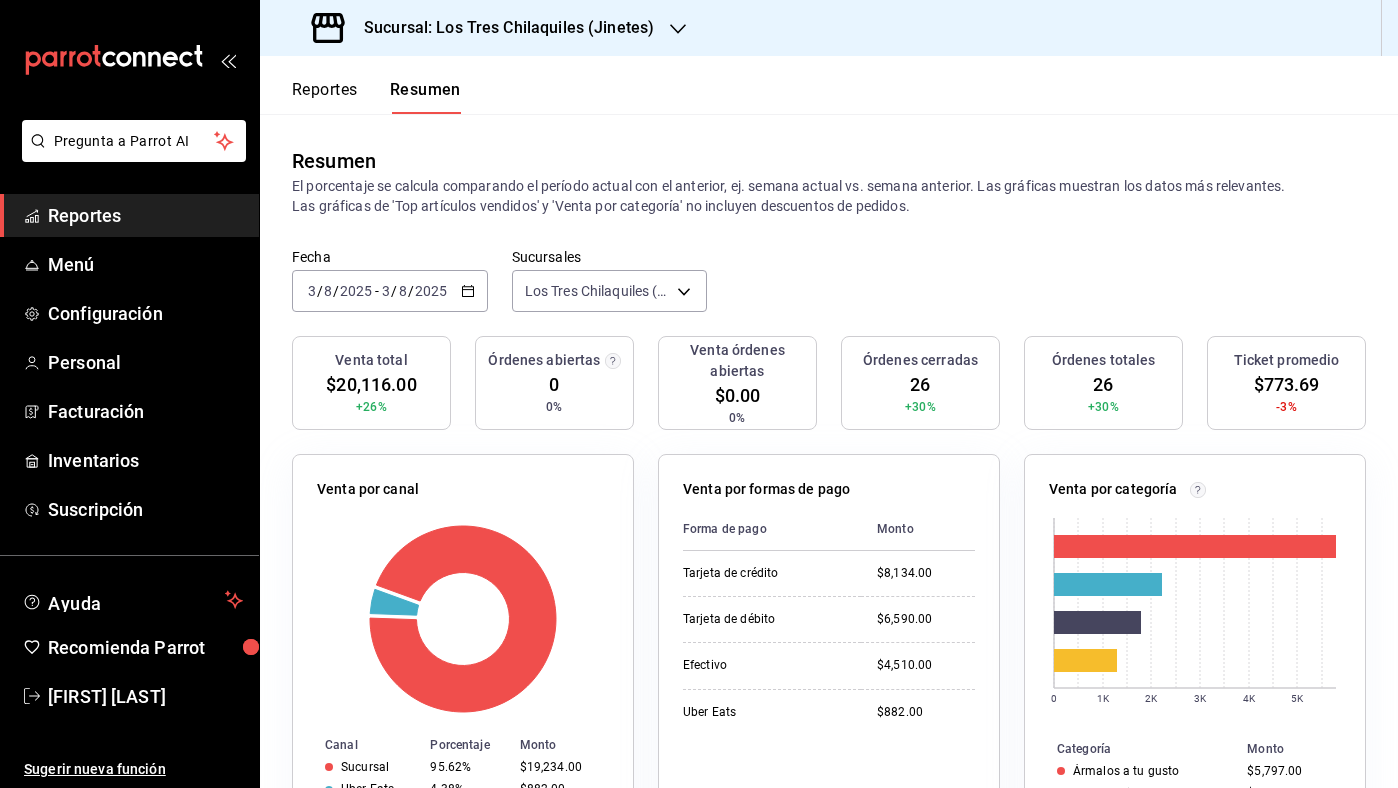 click on "Reportes" at bounding box center (325, 97) 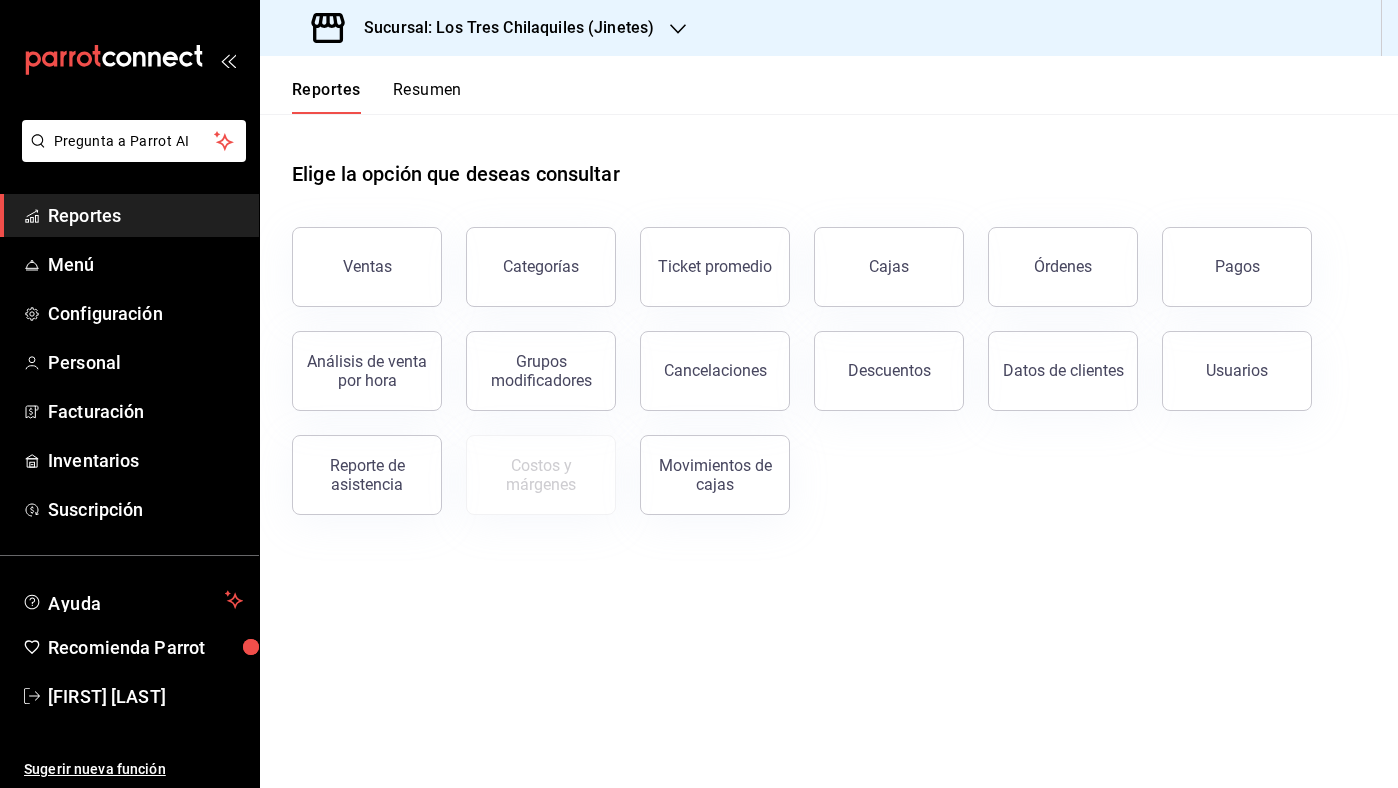 click on "Resumen" at bounding box center [427, 97] 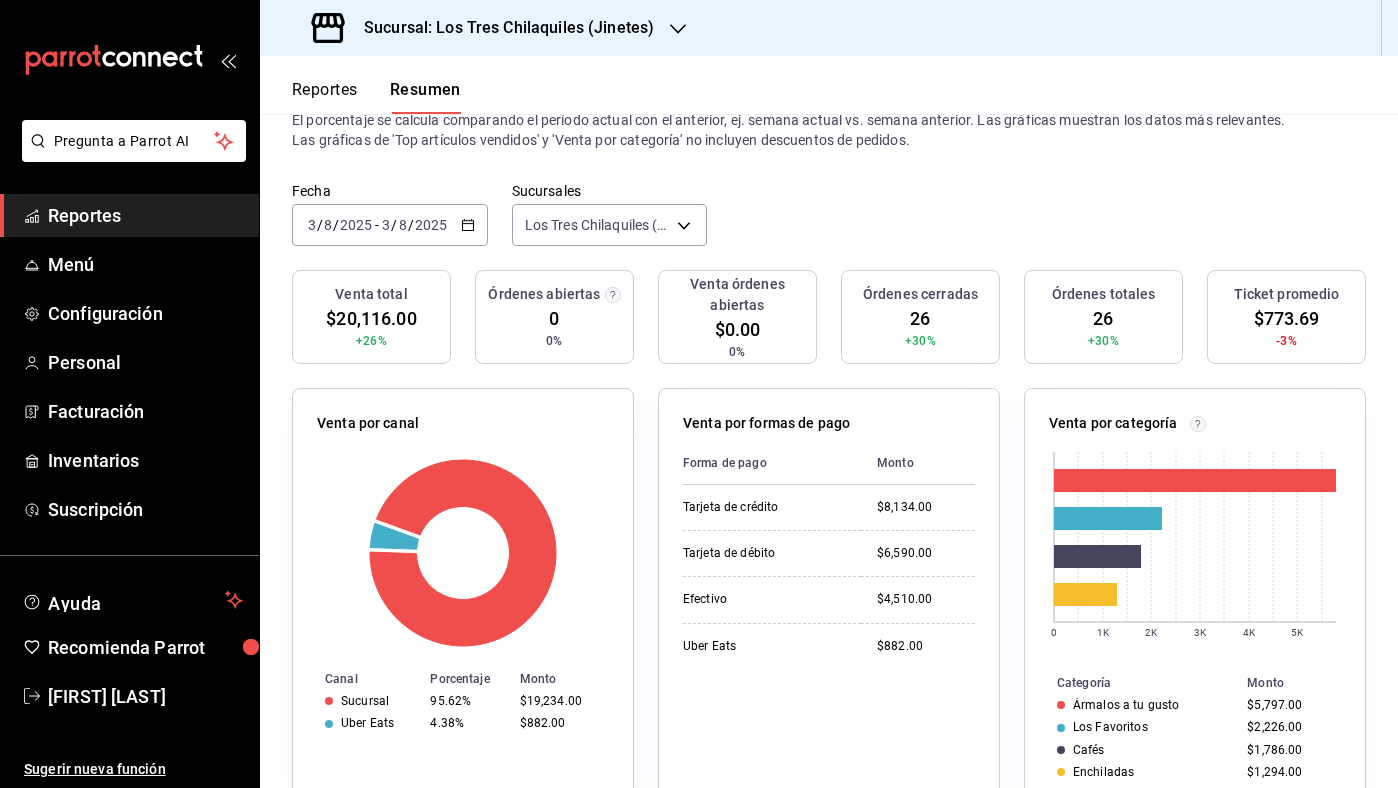 scroll, scrollTop: 0, scrollLeft: 0, axis: both 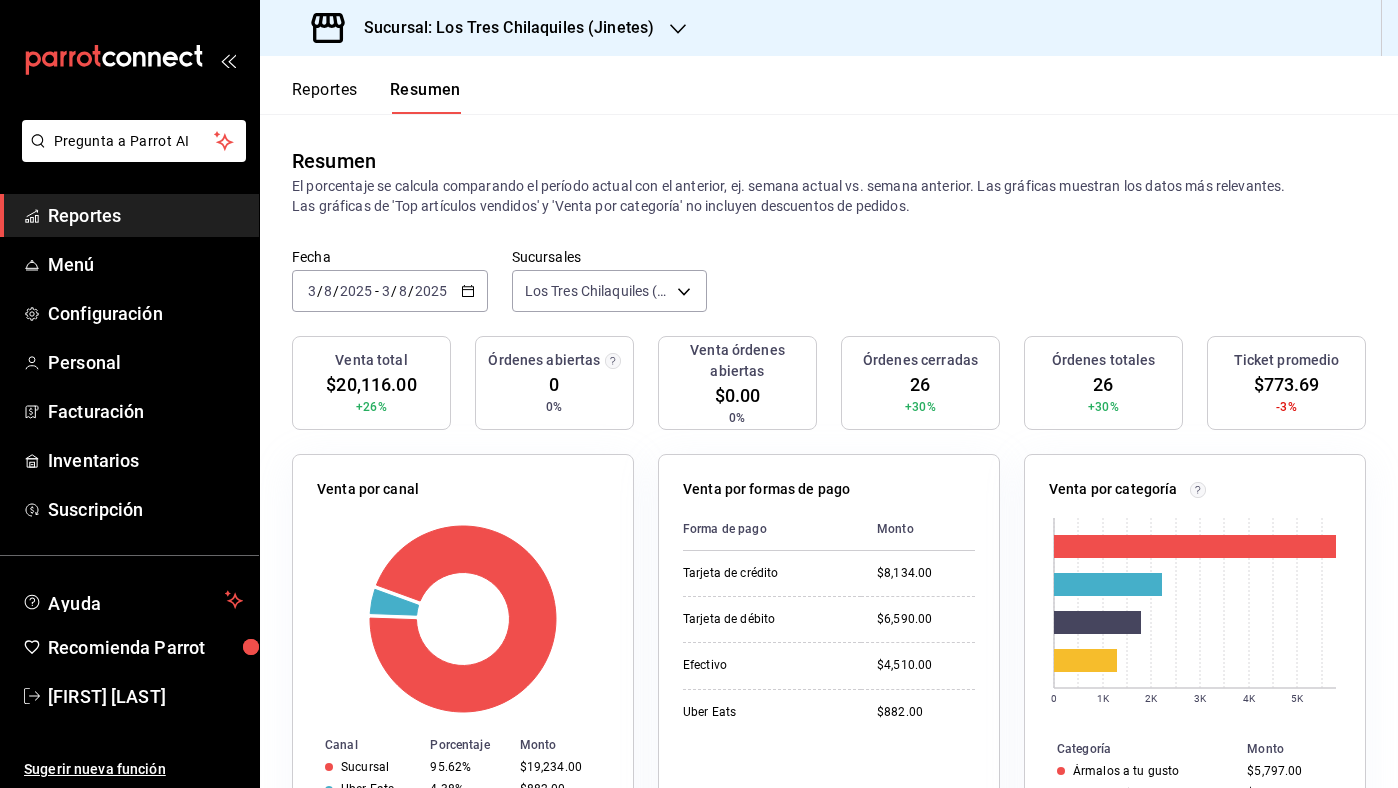 click on "Reportes" at bounding box center [325, 97] 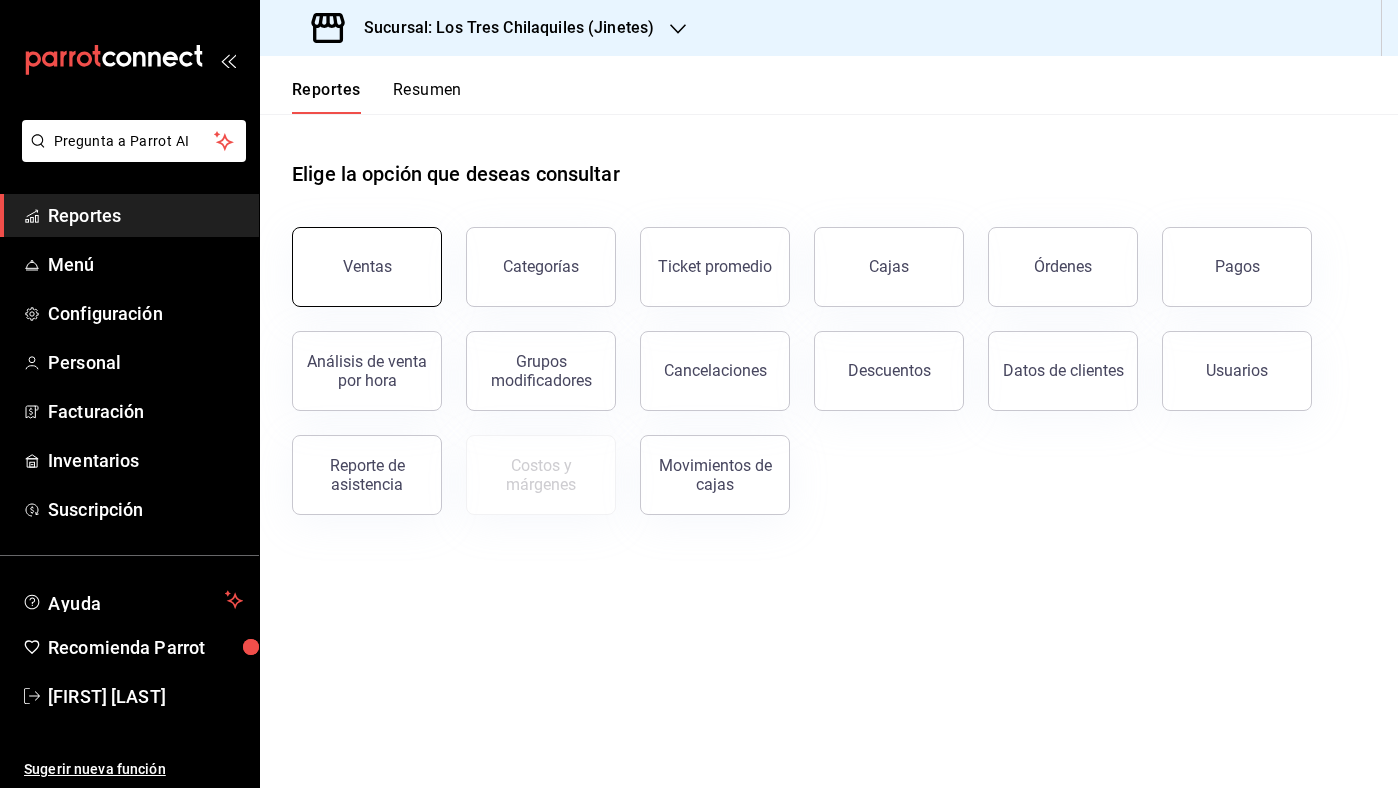 click on "Ventas" at bounding box center (367, 267) 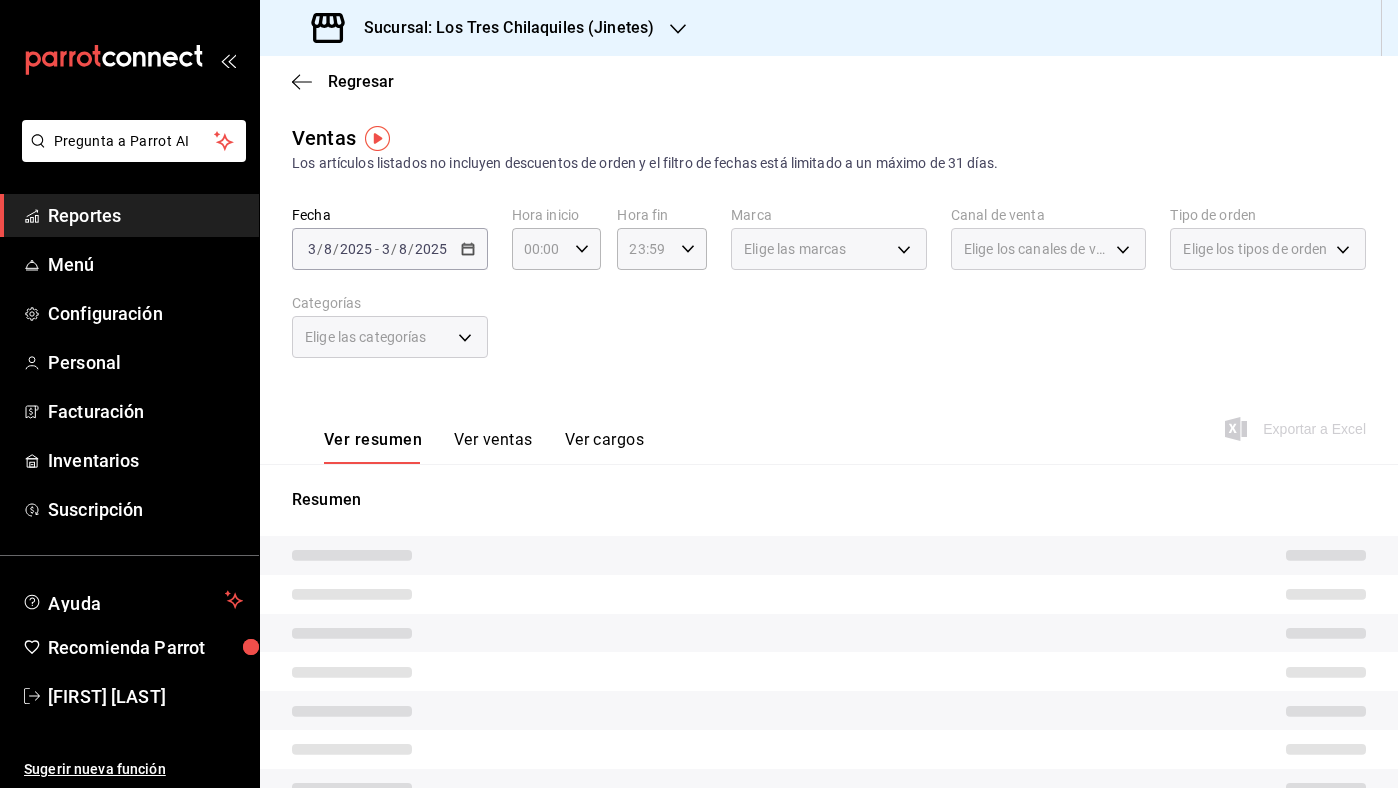 click on "Pregunta a Parrot AI Reportes   Menú   Configuración   Personal   Facturación   Inventarios   Suscripción   Ayuda Recomienda Parrot   [FIRST] [LAST]   Sugerir nueva función   Sucursal: Los Tres Chilaquiles (Jinetes) Regresar Ventas Los artículos listados no incluyen descuentos de orden y el filtro de fechas está limitado a un máximo de 31 días. Fecha [DATE] [DATE] - [DATE] [DATE] Hora inicio 00:00 Hora inicio Hora fin 23:59 Hora fin Marca Elige las marcas Canal de venta Elige los canales de venta Tipo de orden Elige los tipos de orden Categorías Elige las categorías Ver resumen Ver ventas Ver cargos Exportar a Excel Resumen GANA 1 MES GRATIS EN TU SUSCRIPCIÓN AQUÍ ¿Recuerdas cómo empezó tu restaurante?
Hoy puedes ayudar a un colega a tener el mismo cambio que tú viviste.
Recomienda Parrot directamente desde tu Portal Administrador.
Es fácil y rápido.
🎁 Por cada restaurante que se una, ganas 1 mes gratis. Ver video tutorial Ir a video Pregunta a Parrot AI" at bounding box center (699, 394) 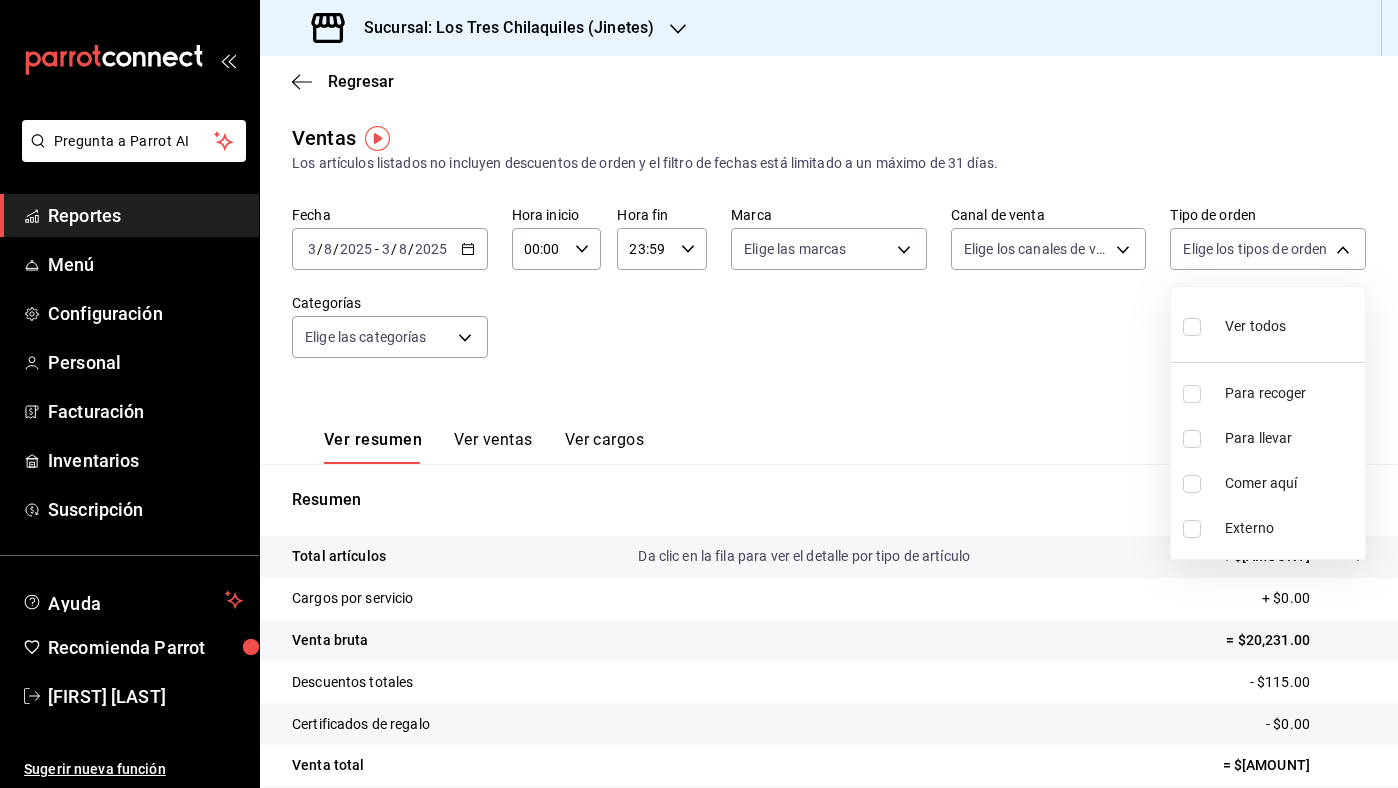 click at bounding box center (699, 394) 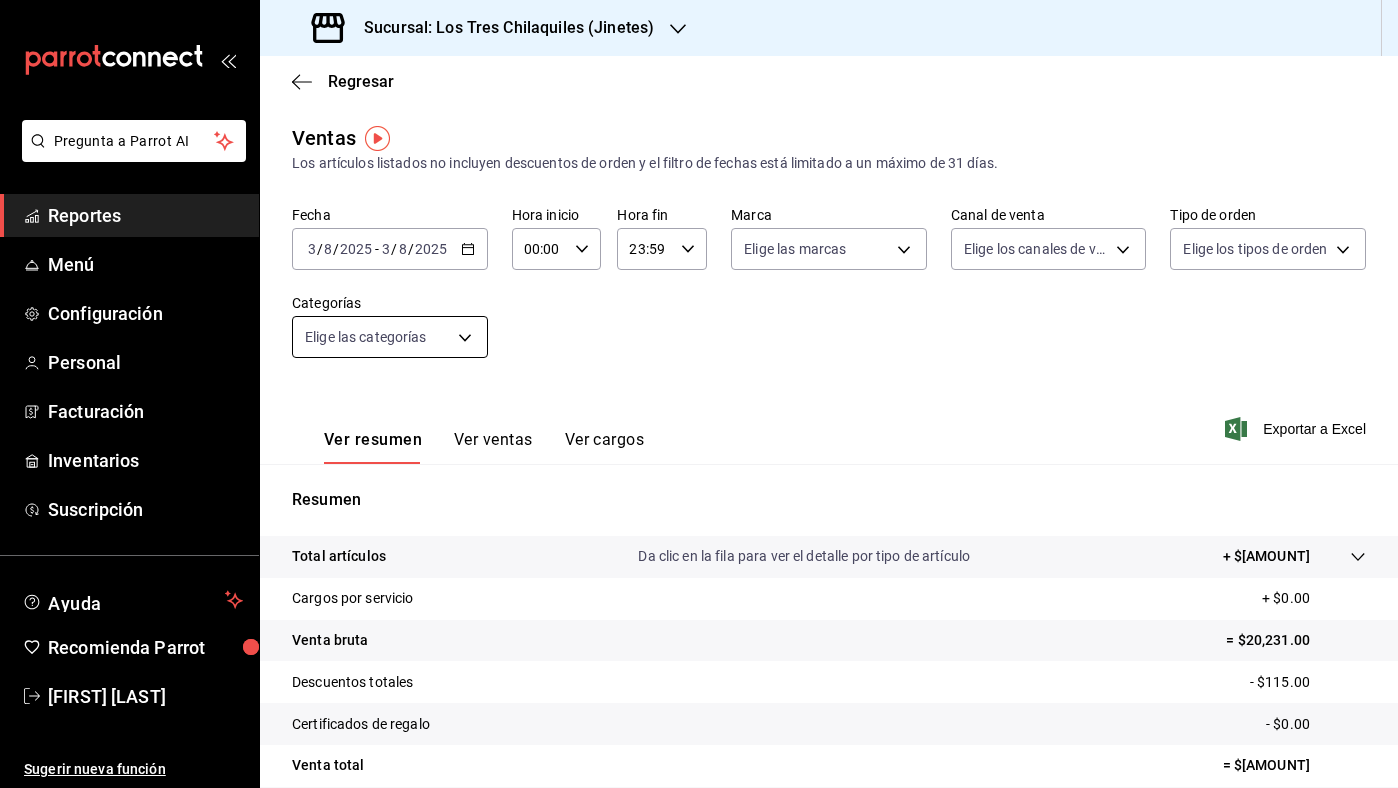 click on "Pregunta a Parrot AI Reportes   Menú   Configuración   Personal   Facturación   Inventarios   Suscripción   Ayuda Recomienda Parrot   [FIRST] [LAST]   Sugerir nueva función   Sucursal: Los Tres Chilaquiles (Jinetes) Regresar Ventas Los artículos listados no incluyen descuentos de orden y el filtro de fechas está limitado a un máximo de 31 días. Fecha [DATE] [DATE] - [DATE] [DATE] Hora inicio 00:00 Hora inicio Hora fin 23:59 Hora fin Marca Elige las marcas Canal de venta Elige los canales de venta Tipo de orden Elige los tipos de orden Categorías Elige las categorías Ver resumen Ver ventas Ver cargos Exportar a Excel Resumen Total artículos Da clic en la fila para ver el detalle por tipo de artículo + $[AMOUNT] Cargos por servicio + $[AMOUNT] Venta bruta = $[AMOUNT] Descuentos totales - $[AMOUNT] Certificados de regalo - $[AMOUNT] Venta total = $[AMOUNT] Impuestos - $[AMOUNT] Venta neta = $[AMOUNT] GANA 1 MES GRATIS EN TU SUSCRIPCIÓN AQUÍ Ver video tutorial Ir a video Reportes" at bounding box center [699, 394] 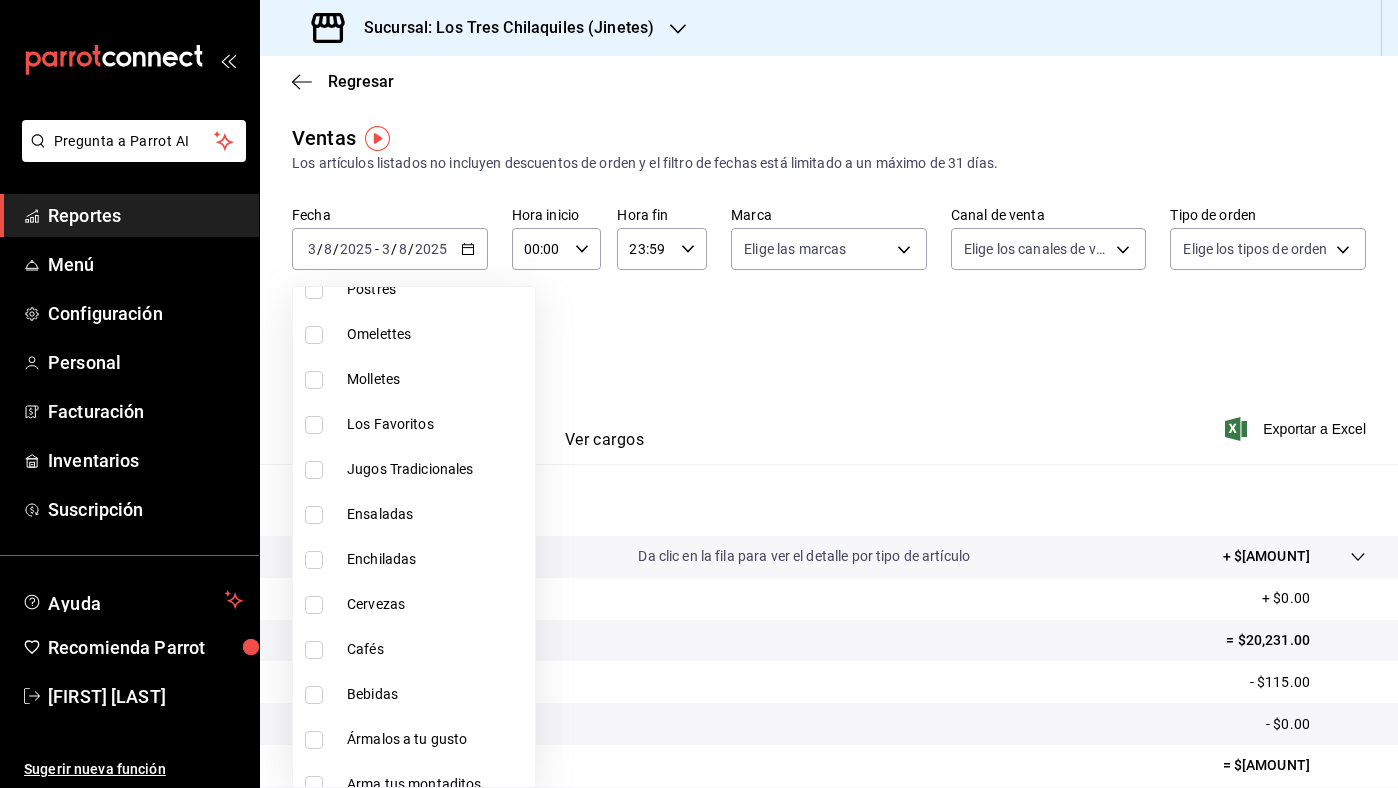 scroll, scrollTop: 2990, scrollLeft: 0, axis: vertical 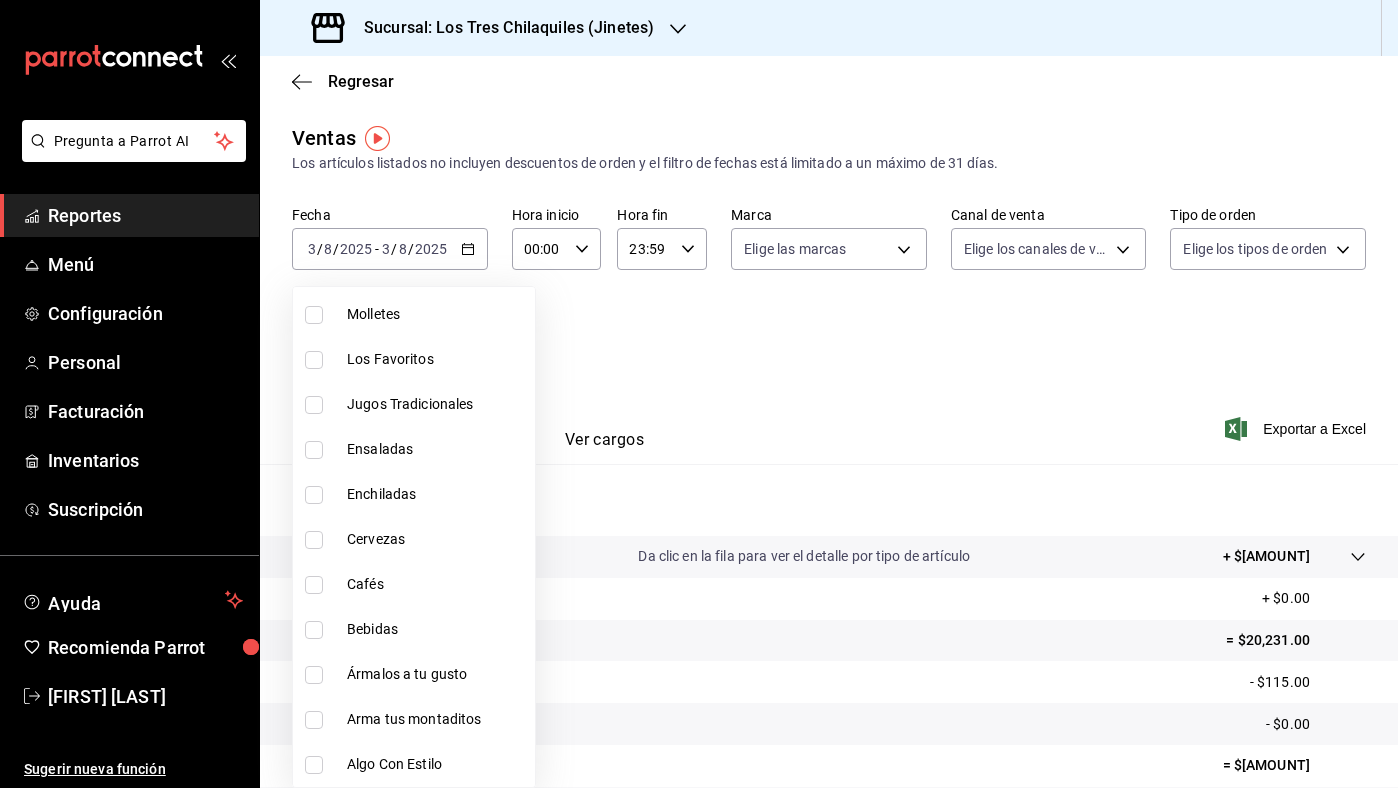click on "Bebidas" at bounding box center (414, 629) 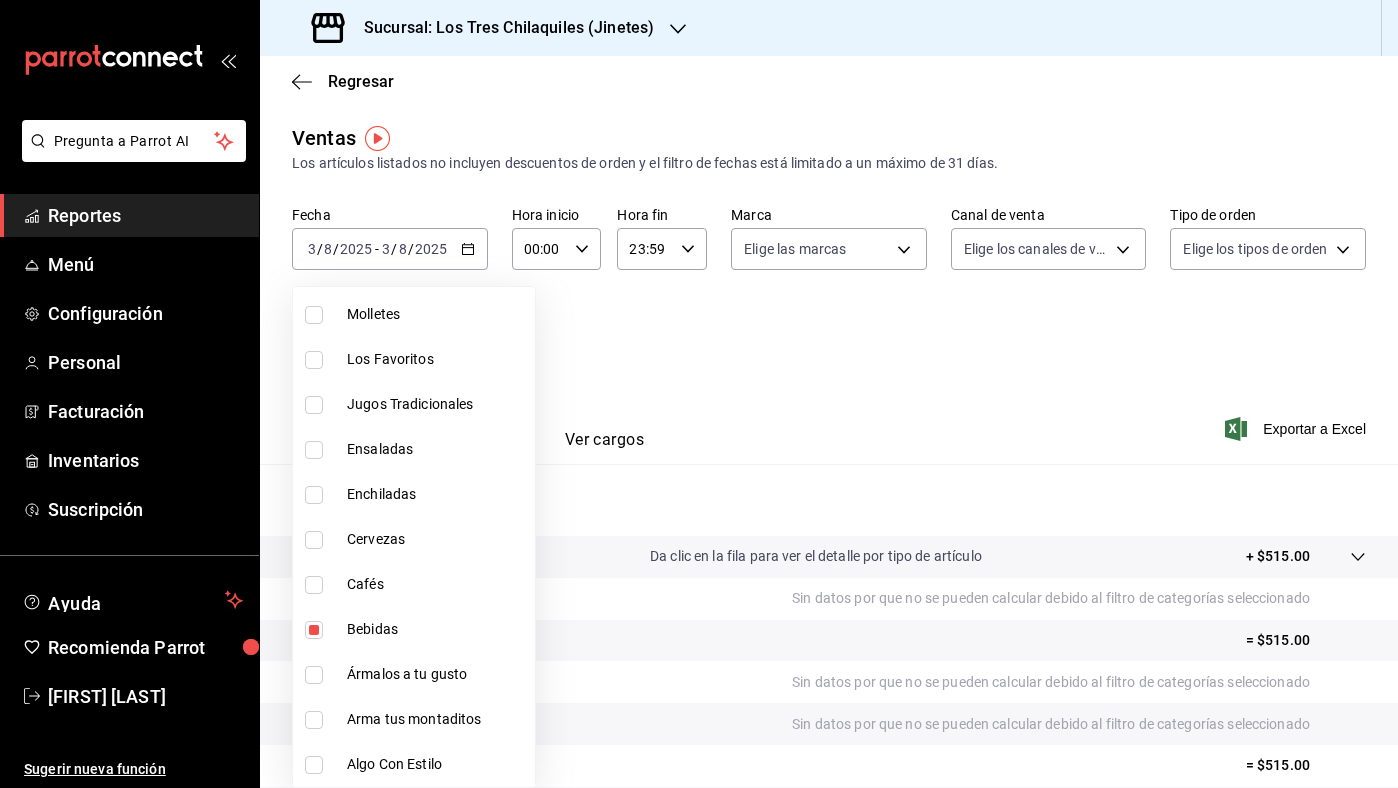 click at bounding box center (699, 394) 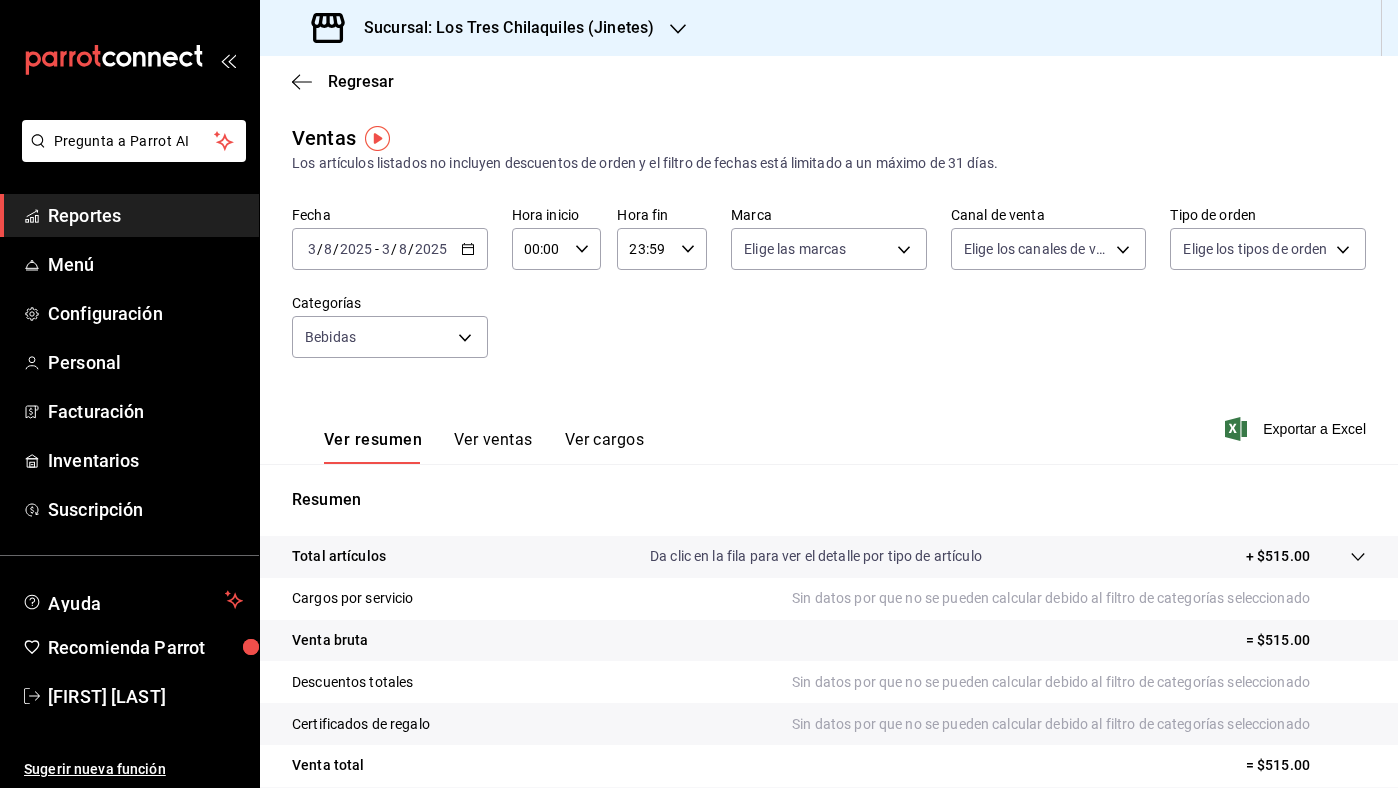 click on "[DATE] - [DATE] Fecha [DATE] [DATE] - [DATE] [DATE] Hora inicio 00:00 Hora inicio Hora fin 23:59 Hora fin Marca Elige las marcas Canal de venta Elige los canales de venta Tipo de orden Elige los tipos de orden Categorías Bebidas a9519397-71f1-4f7f-9bc0-c0edc950503c" at bounding box center [829, 294] 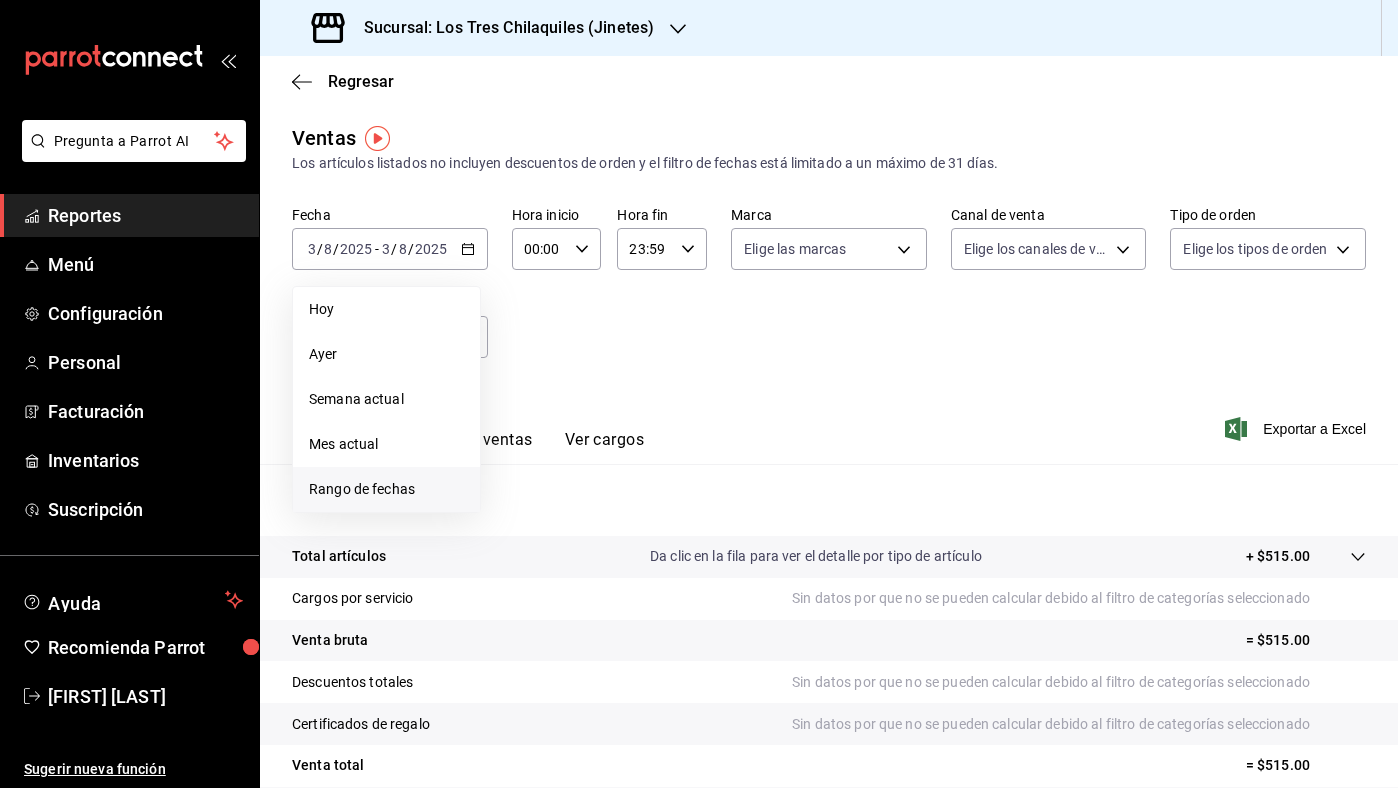 click on "Rango de fechas" at bounding box center (386, 489) 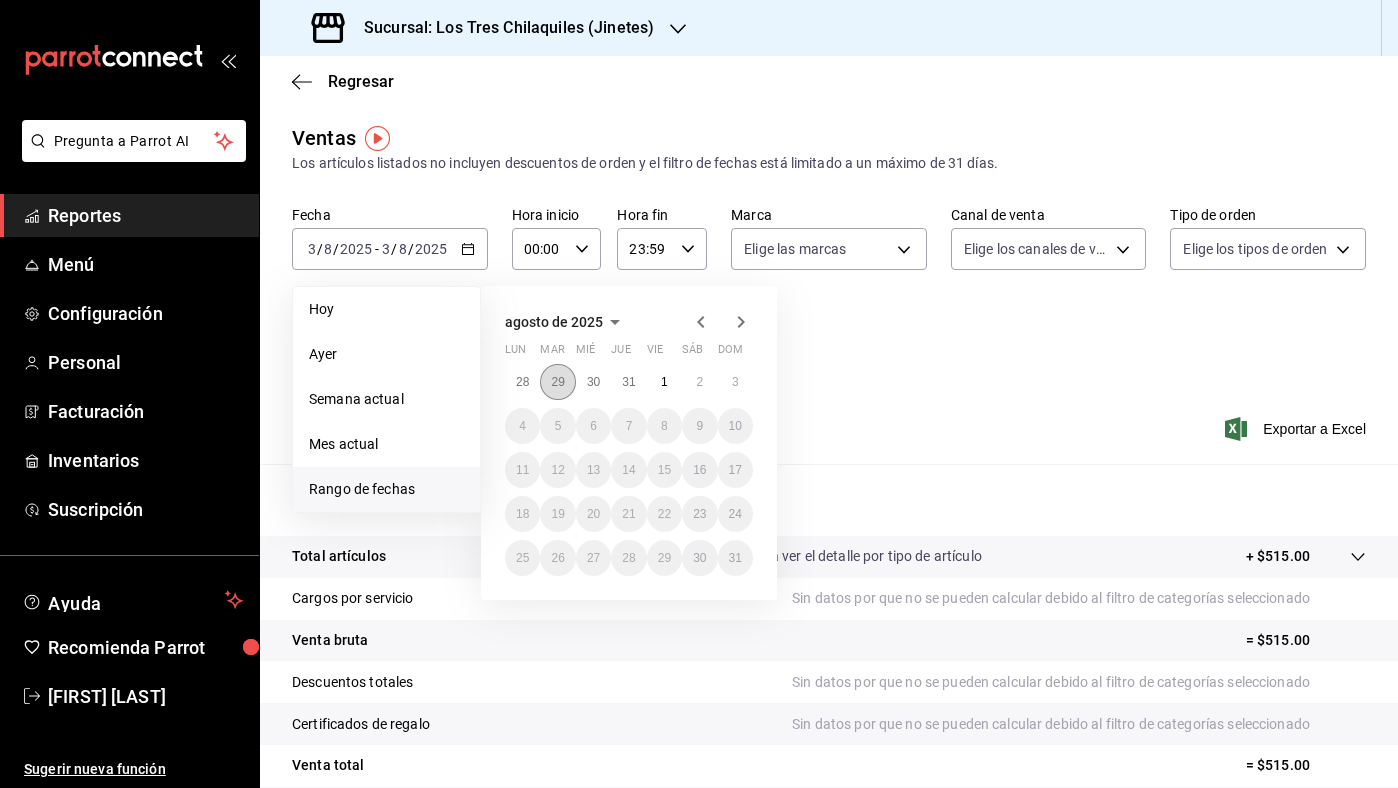 click on "29" at bounding box center [557, 382] 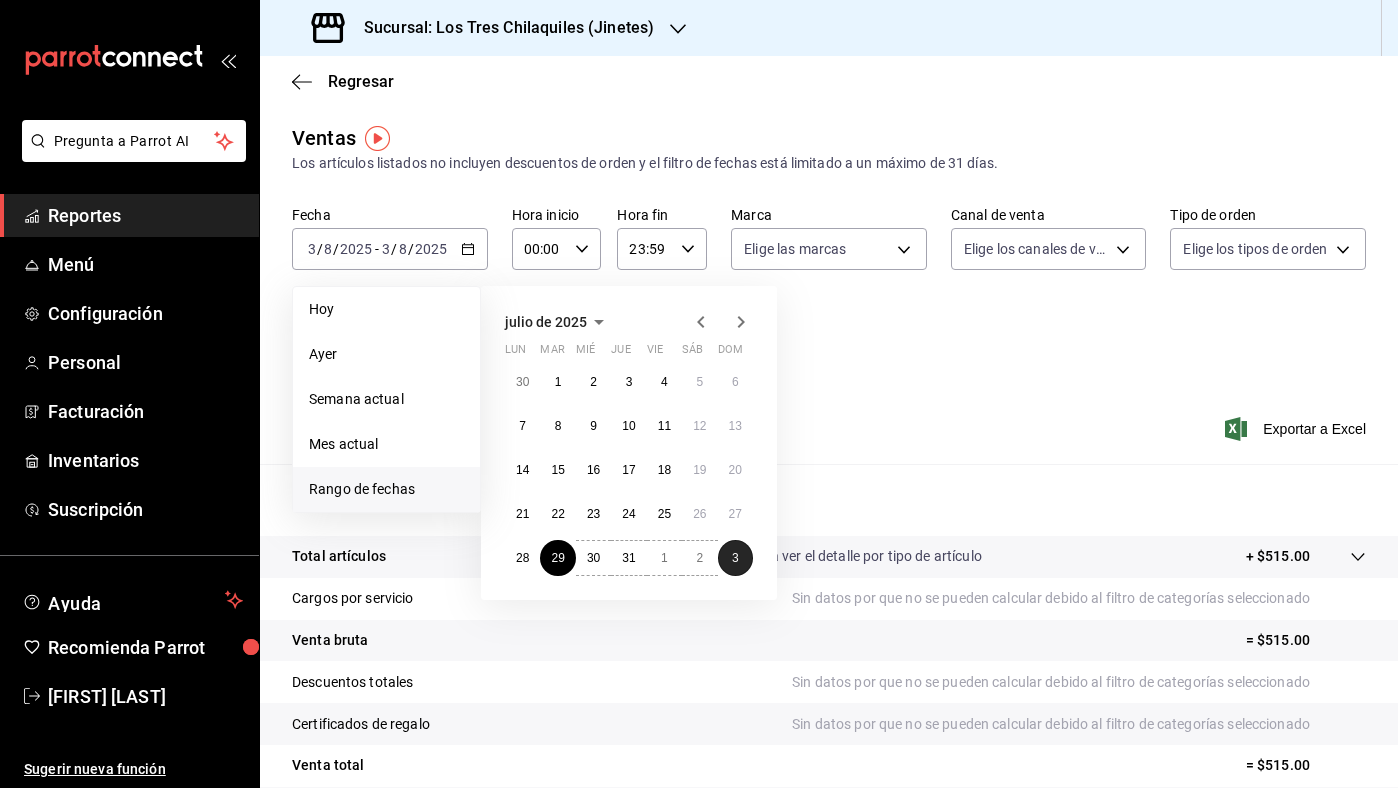 click on "3" at bounding box center [735, 558] 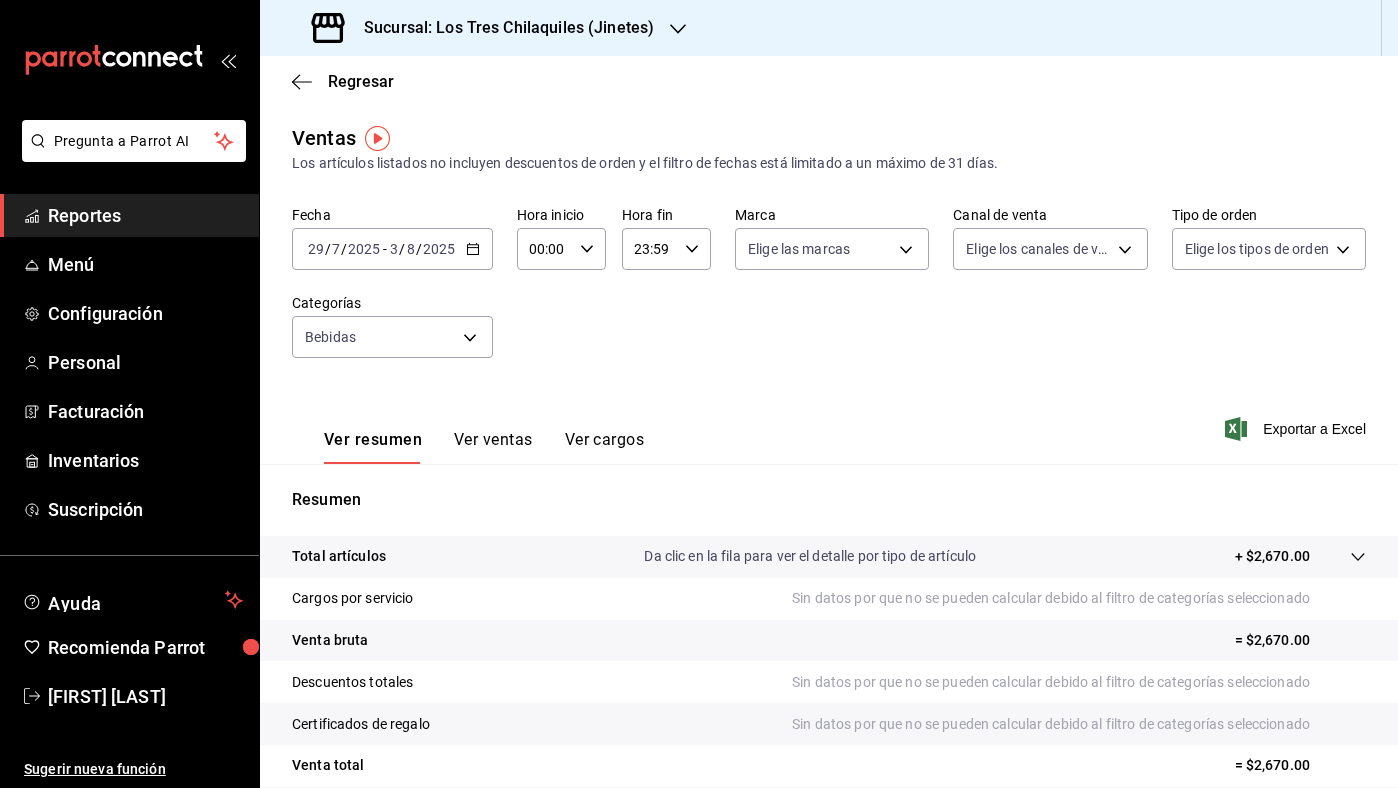 click on "Ver ventas" at bounding box center (493, 447) 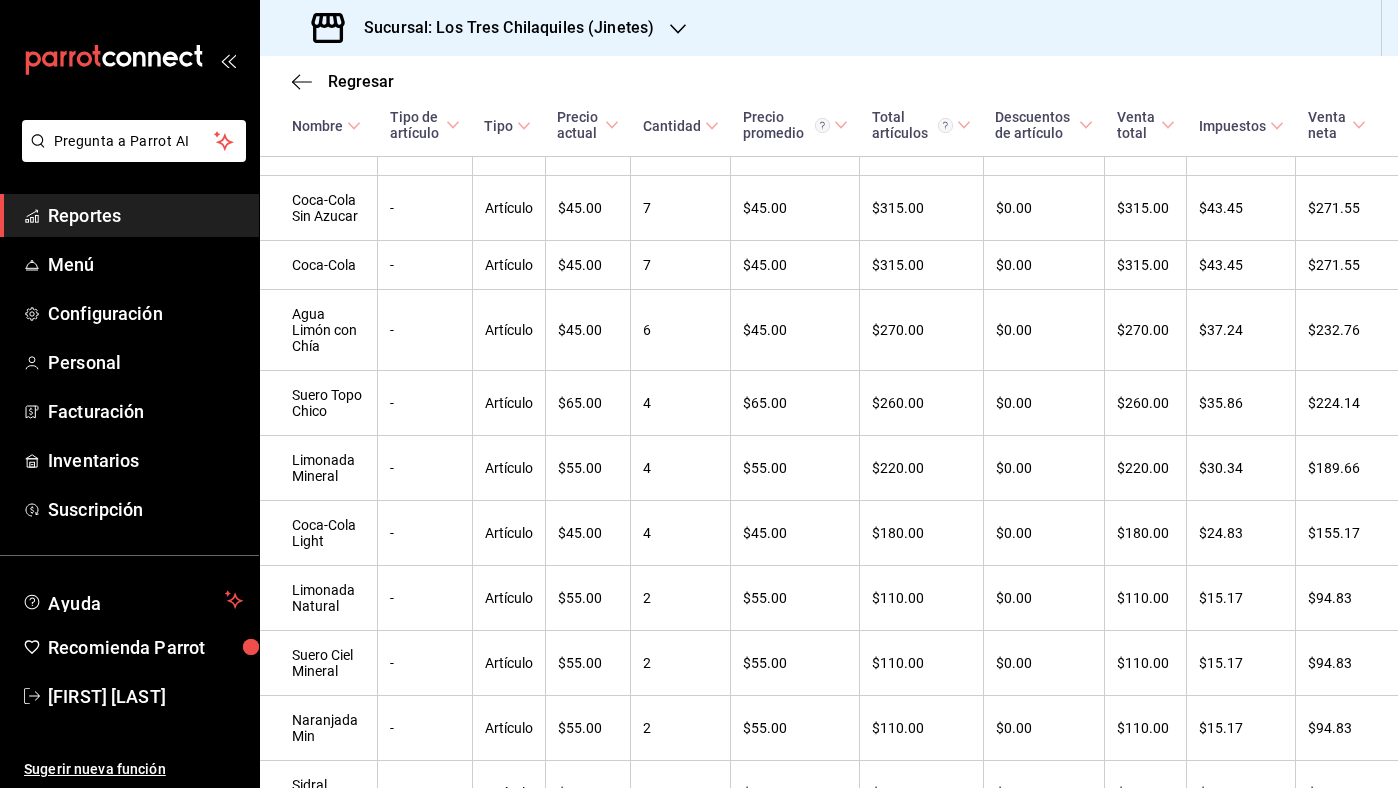 scroll, scrollTop: 522, scrollLeft: 0, axis: vertical 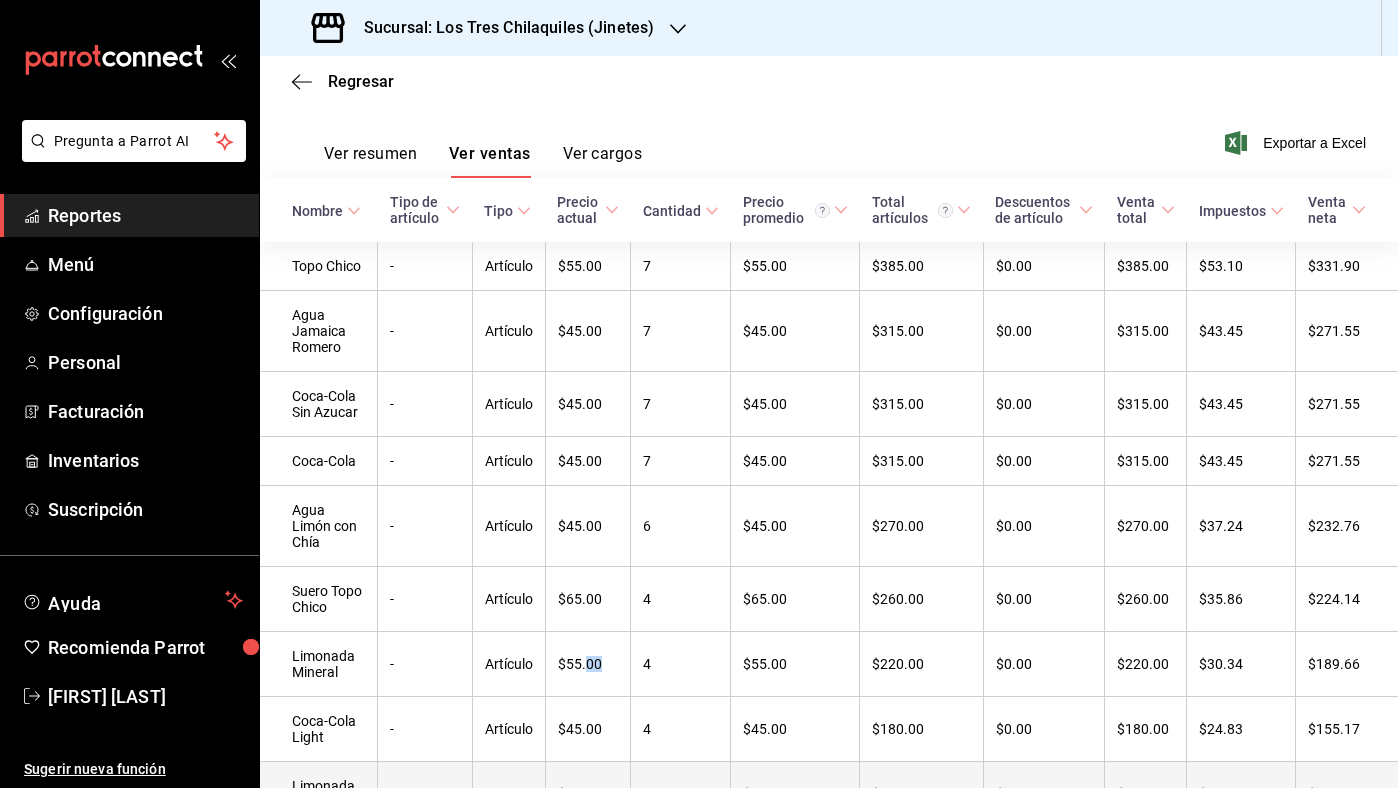 drag, startPoint x: 587, startPoint y: 659, endPoint x: 595, endPoint y: 787, distance: 128.24976 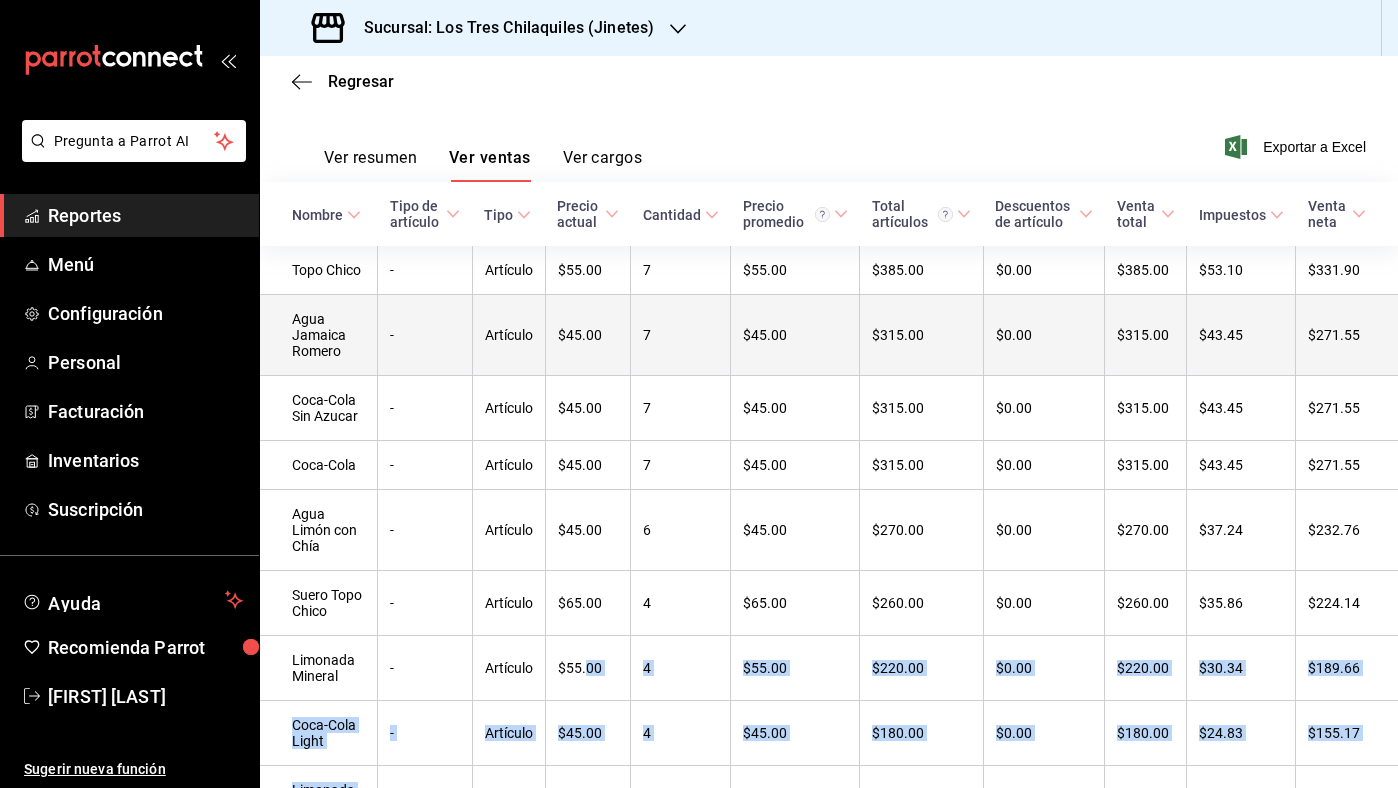 scroll, scrollTop: 0, scrollLeft: 0, axis: both 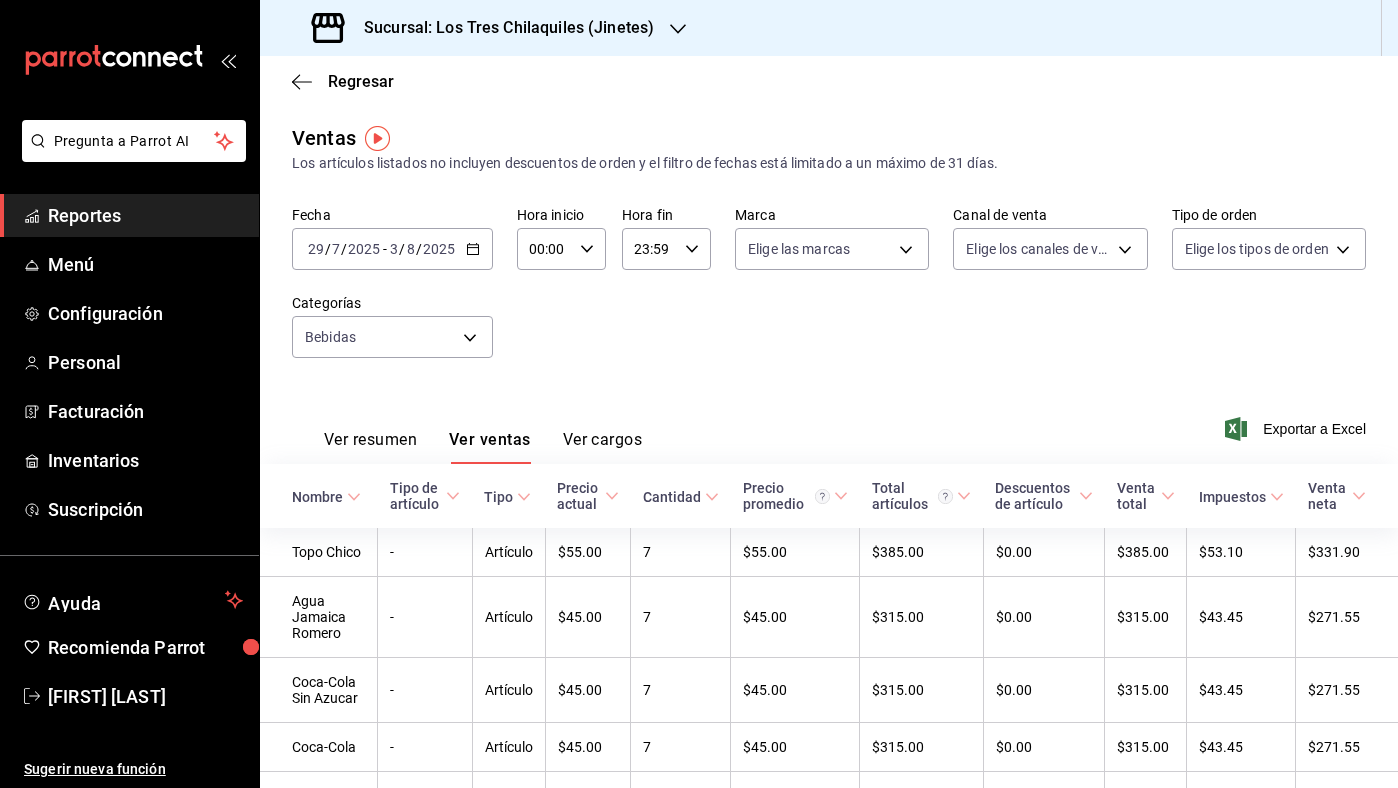 click on "Ver resumen Ver ventas Ver cargos Exportar a Excel" at bounding box center [829, 423] 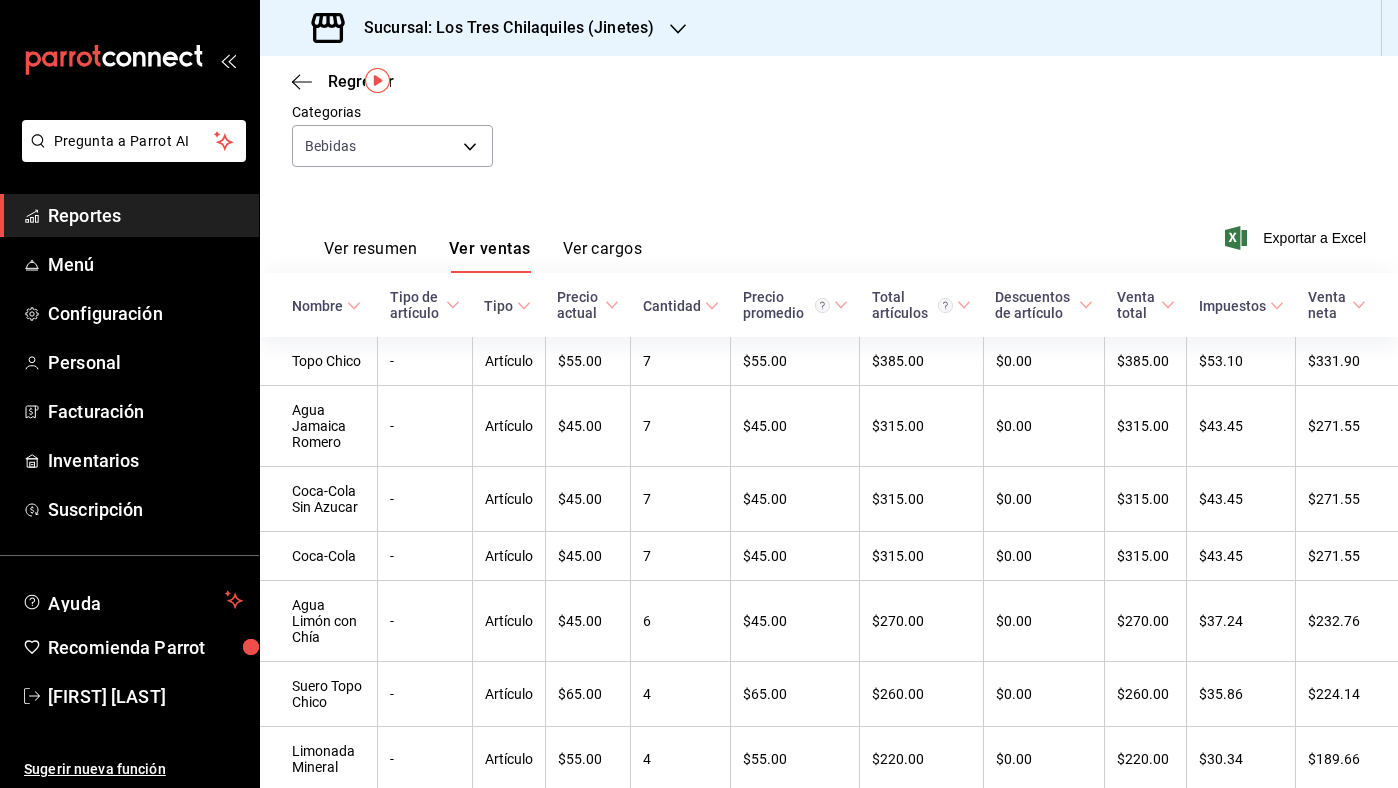 scroll, scrollTop: 0, scrollLeft: 0, axis: both 